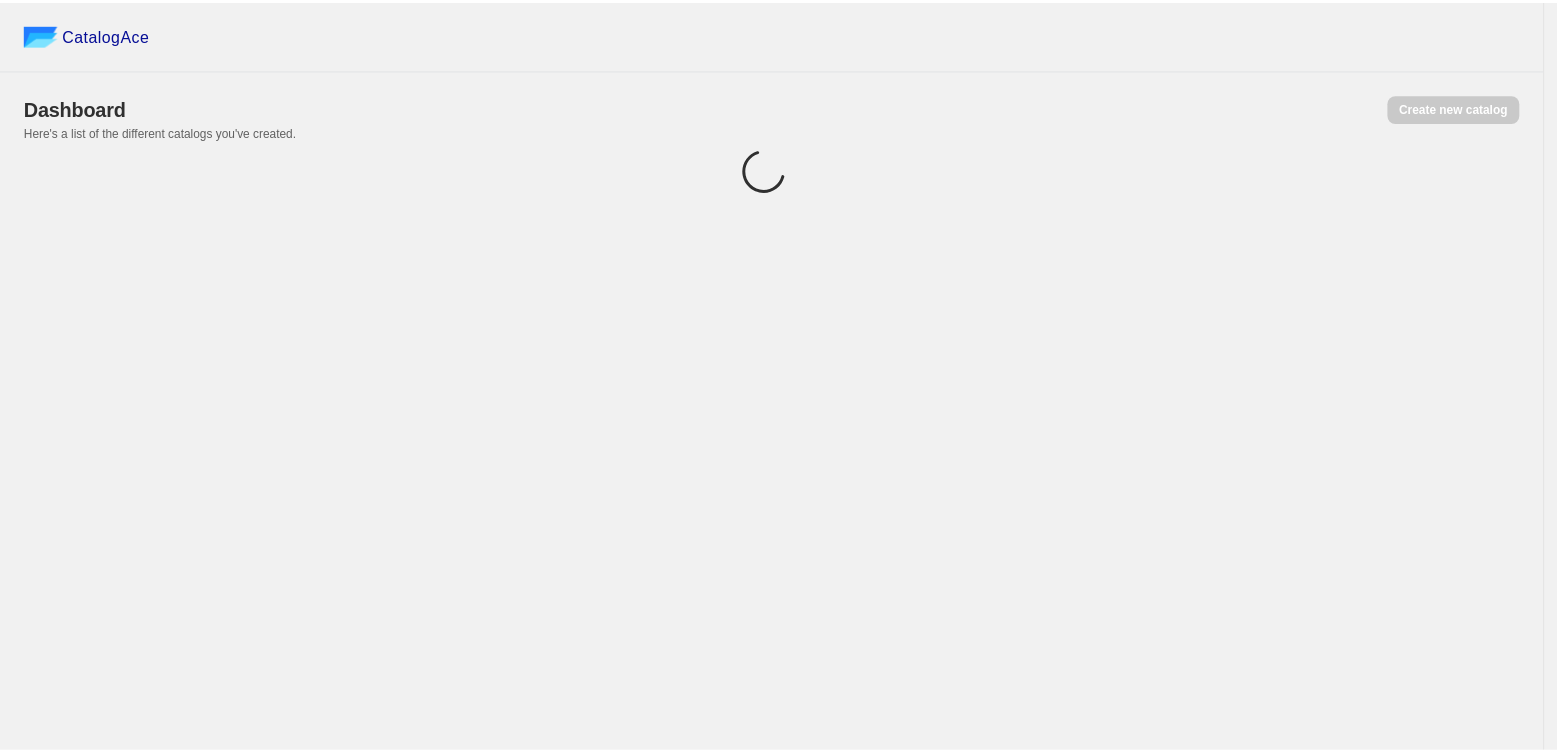 scroll, scrollTop: 0, scrollLeft: 0, axis: both 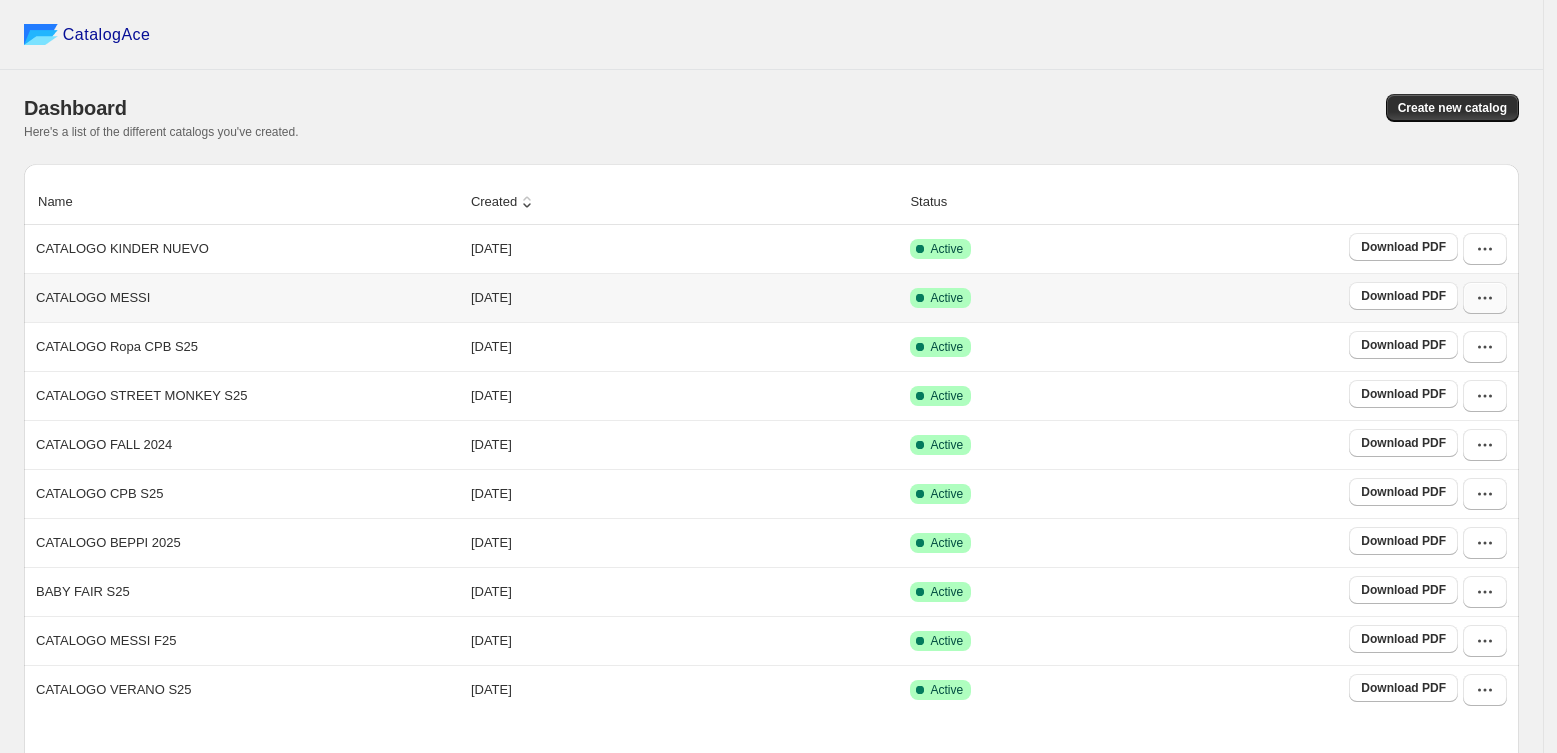 click 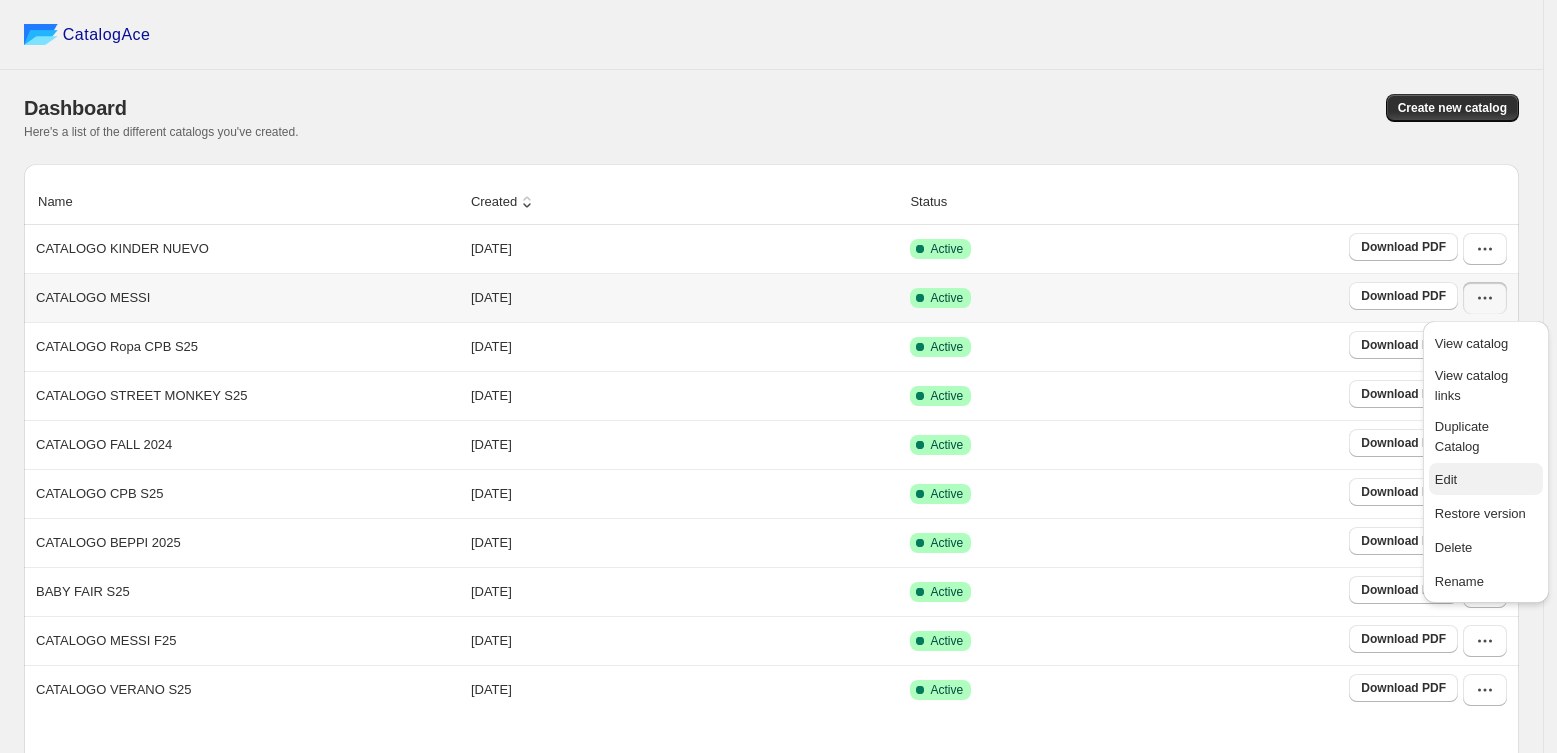 click on "Edit" at bounding box center (1486, 480) 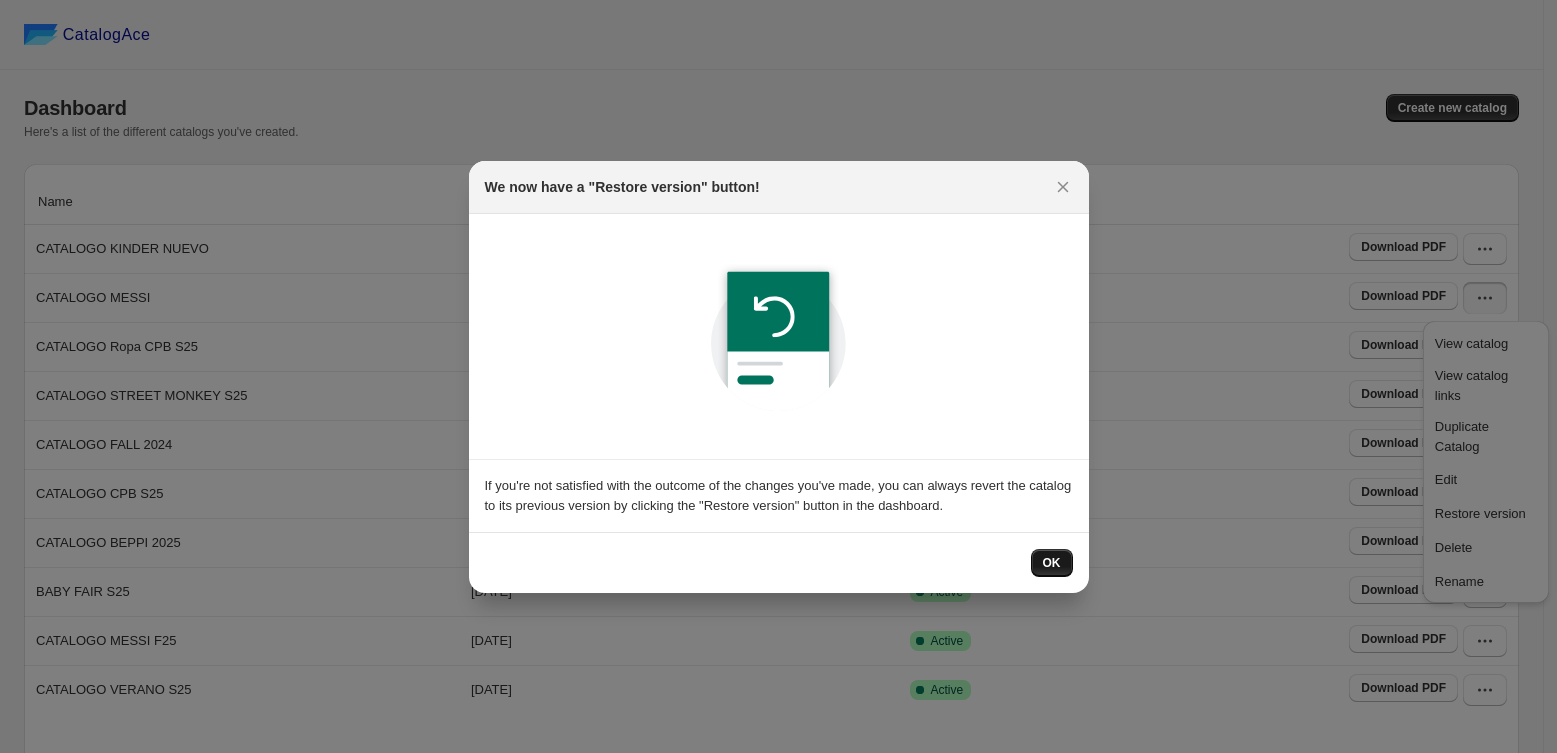 click on "OK" at bounding box center (1052, 563) 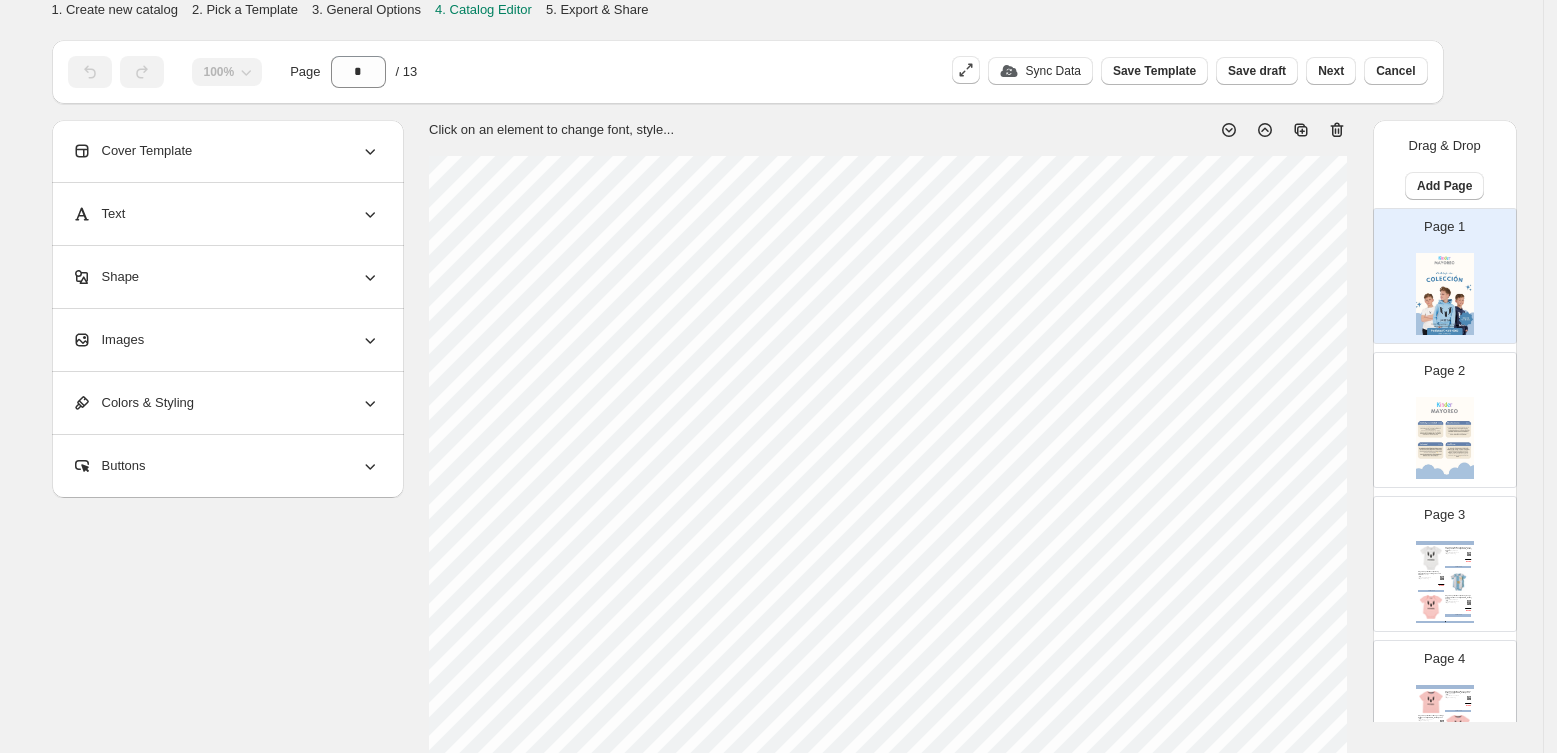 click on "Playera deportiva Messi tipo Body manga corta logo tee Messi color [PERSON_NAME] unisex 6-9M, 9-12M, 12-18M, 0-2M, 2-4M, 2-6M Stock Quantity:  24 SKU:  C121BUN72901N-B/6-9M Brand:  Messi Q 100.00 Q 65.00  COMPRAR Playera deportiva Messi tipo Body Argentina manga corta logo messi 10 unisex 6-9M, 9-12M, 12-18M, 2-4M, 2-6M Stock Quantity:  22 SKU:  C123BUN72901/6-9M Brand:  [PERSON_NAME] Q 120.00 Q 78.00  COMPRAR Playera deportiva Messi tipo Body manga corta logo tee Messi color [PERSON_NAME] unisex 6-9M, 9-12M, 12-18M, 0-2M, 2-4M, 2-6M Stock Quantity:  23 SKU:  C121BUN72901N-R/6-9M Brand:  Messi Q 100.00 Q 65.00  COMPRAR Clothing Catalog | Page undefined" at bounding box center [1445, 582] 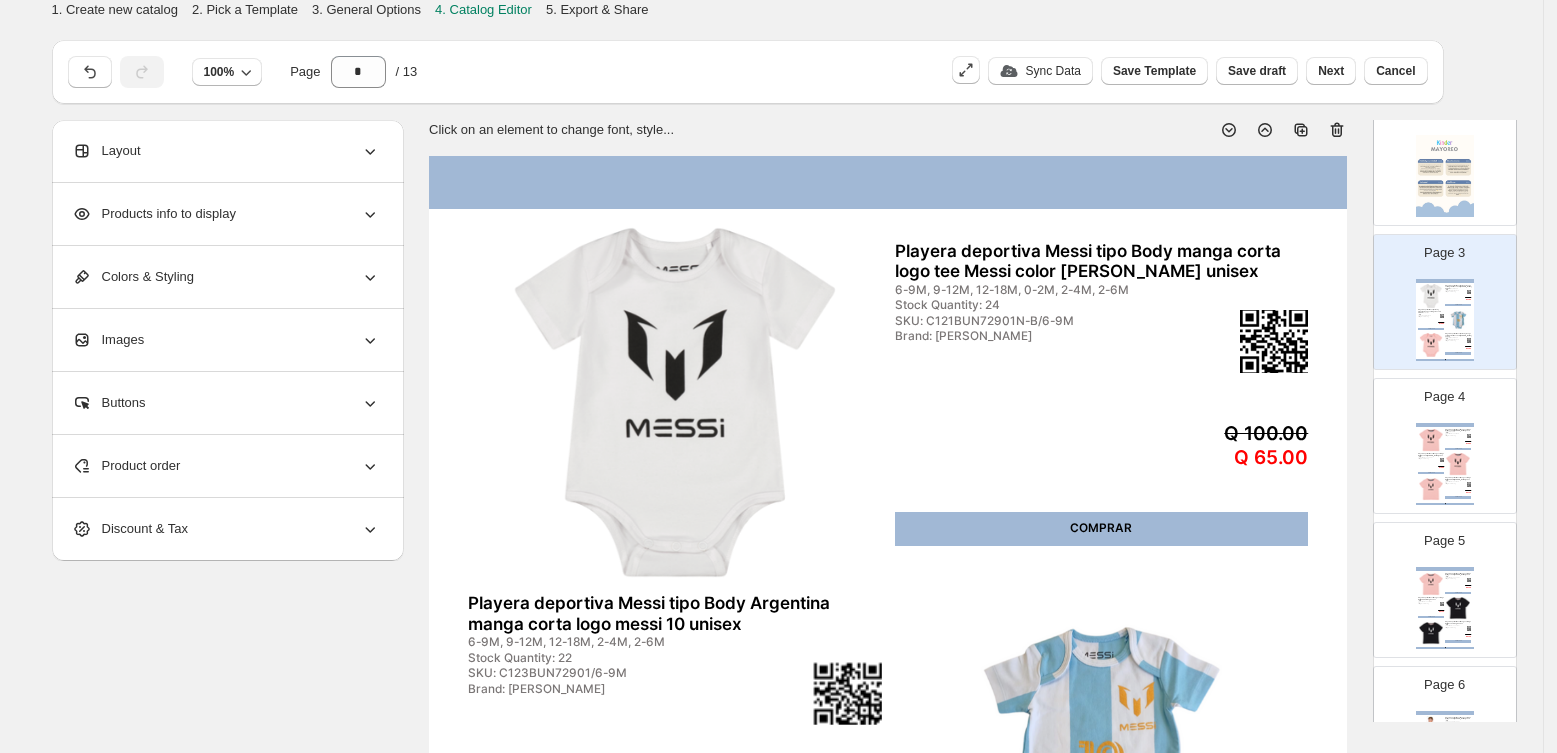 scroll, scrollTop: 353, scrollLeft: 0, axis: vertical 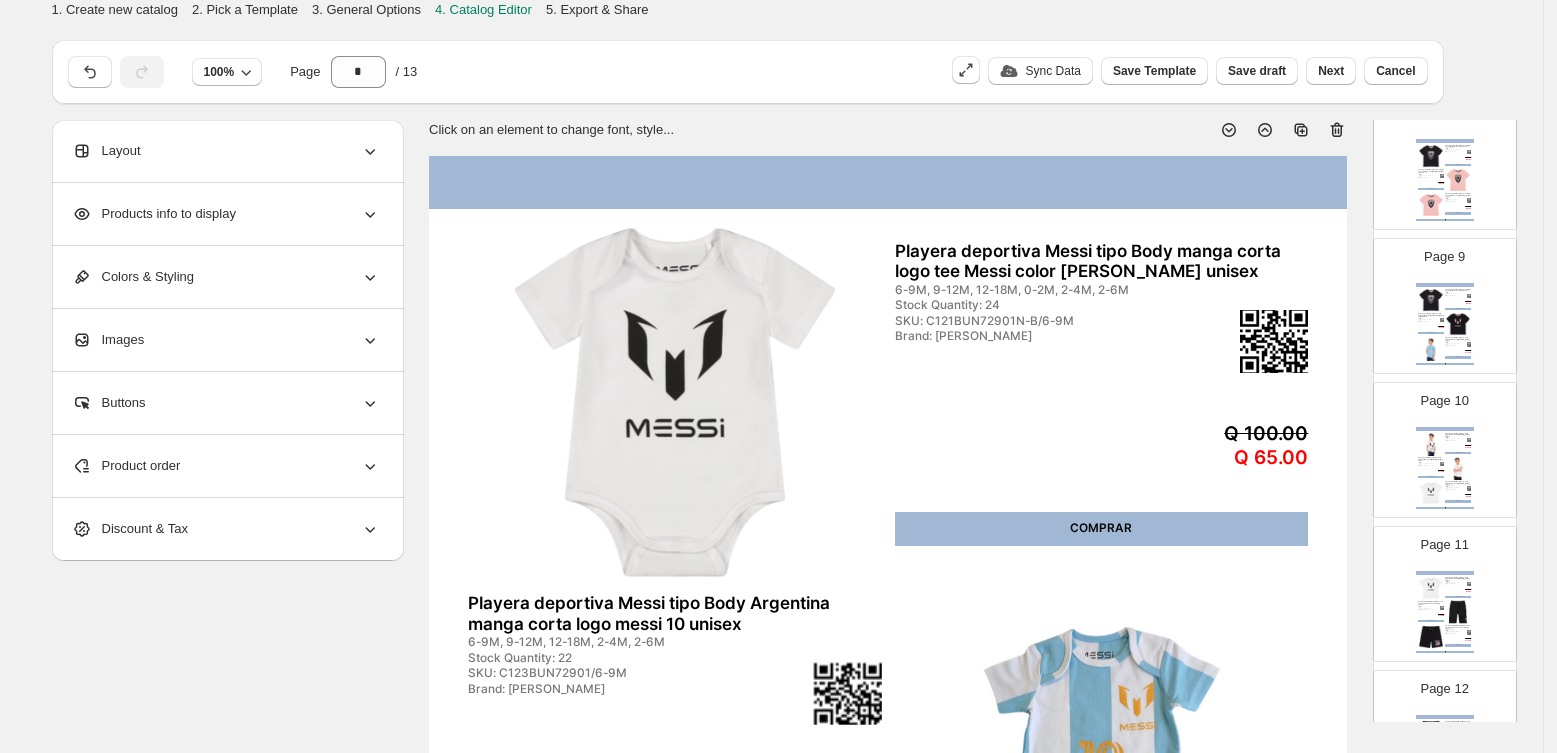 click on "Playera deportiva Messi Manga corta loggo tee Messi color [PERSON_NAME] unisex T.6, T.8 Stock Quantity:  8 SKU:  C099KBN30001-B/T.6 Brand:  [PERSON_NAME] Q 160.00 Q 104.00  COMPRAR Playera deportiva Messi Manga corta loggo tee Messi color [PERSON_NAME] unisex T.6, T.8 Stock Quantity:  8 SKU:  C099KBN30009-B/T.6 Brand:  [PERSON_NAME] Q 180.00 Q 117.00  COMPRAR Playera deportiva Messi Manga corta loggo tee Messi color [PERSON_NAME] unisex 6-9M, 9-12M, 12-18M, 18-24M Stock Quantity:  48 SKU:  C121MUN30001N-B/6-9M Brand:  Messi Q 120.00 Q 78.00  COMPRAR Clothing Catalog | Page undefined" at bounding box center [1445, 468] 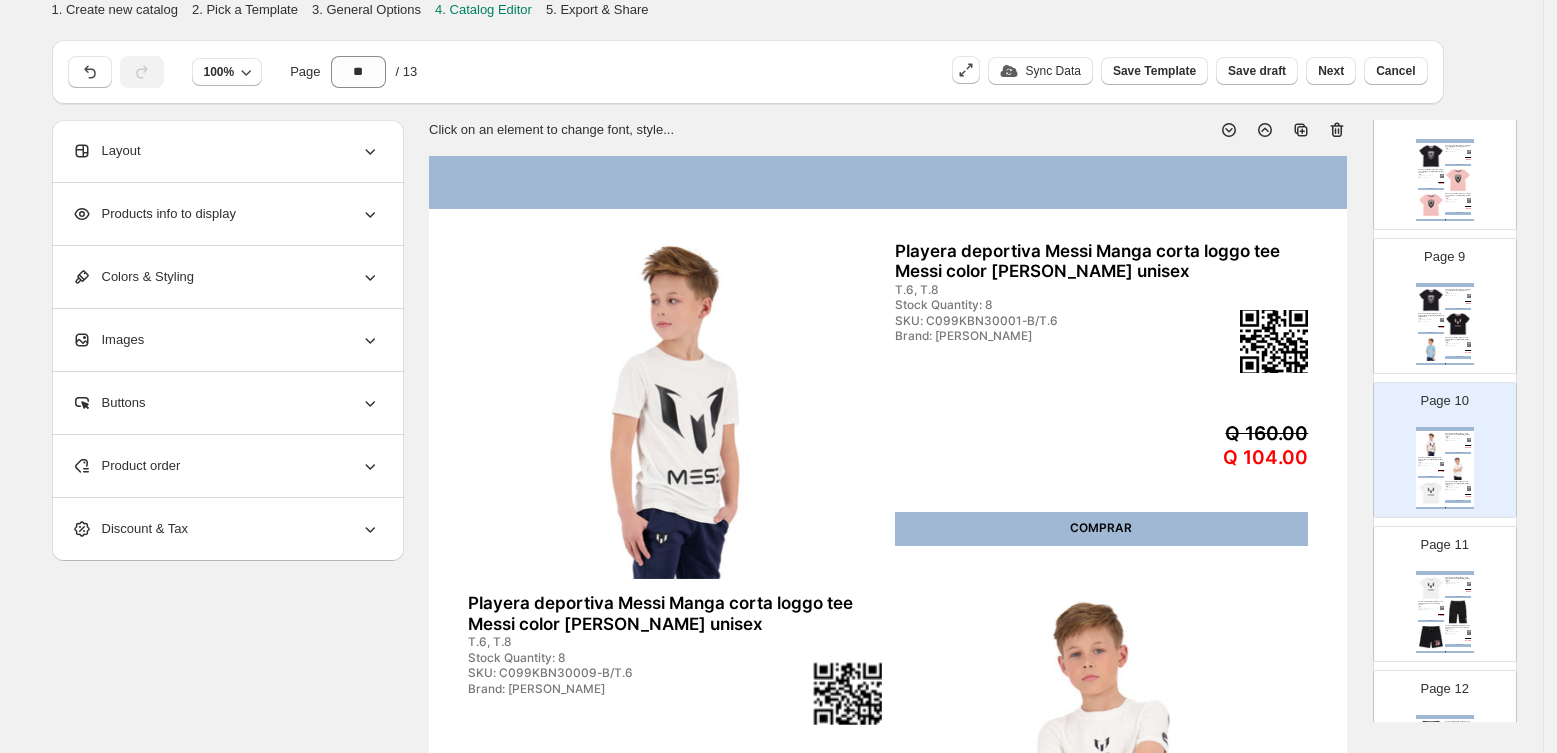 click on "Product order" at bounding box center [126, 466] 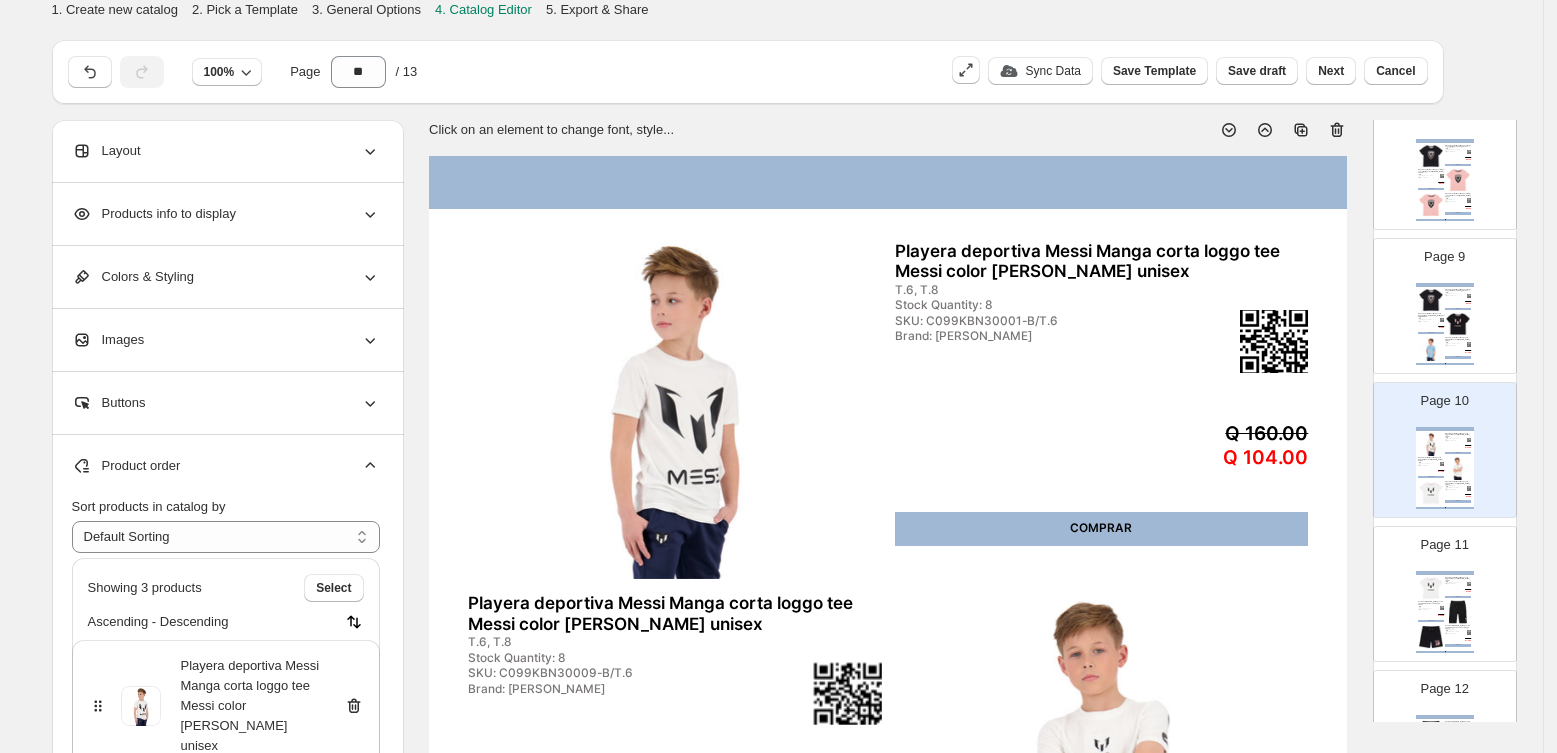 click 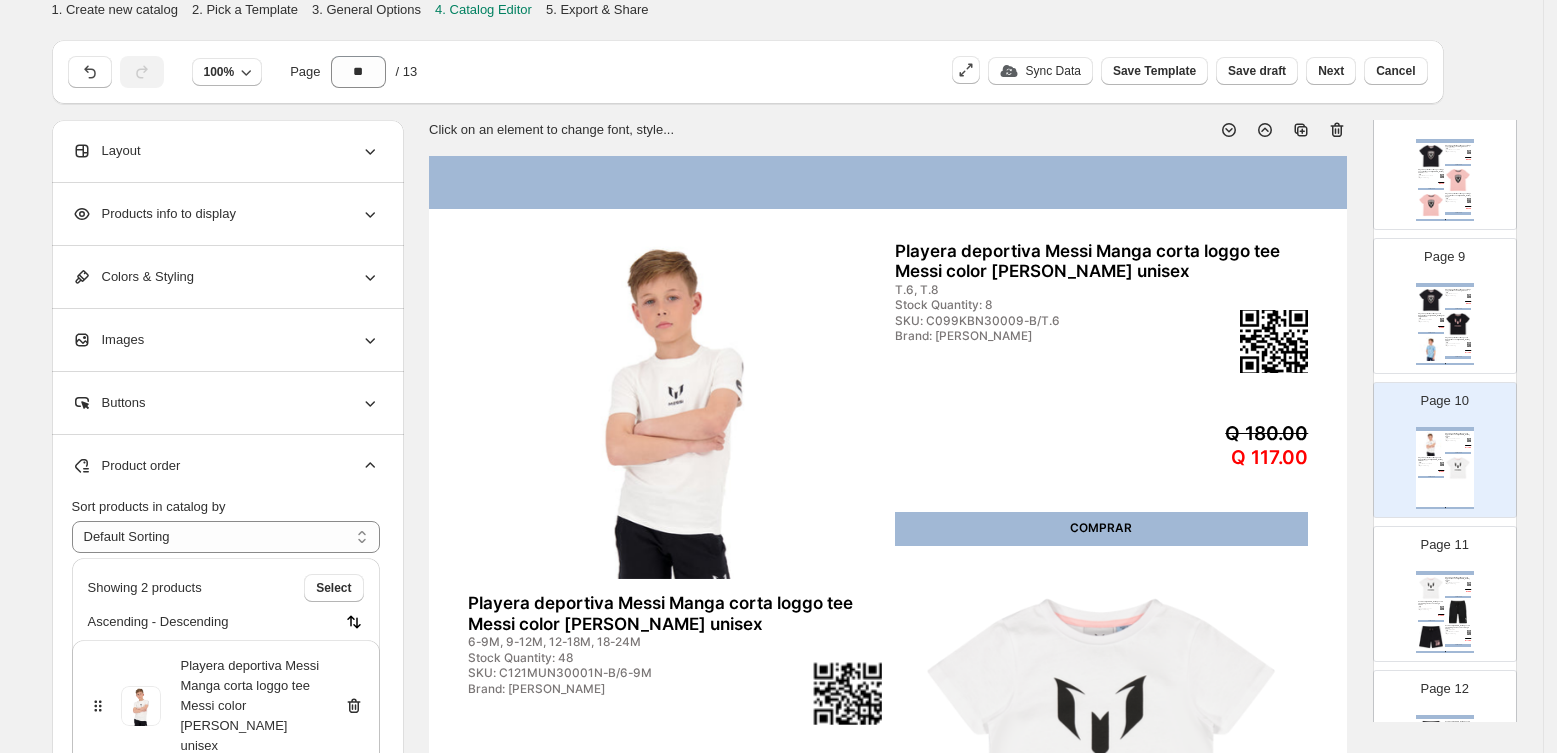 click at bounding box center (1431, 349) 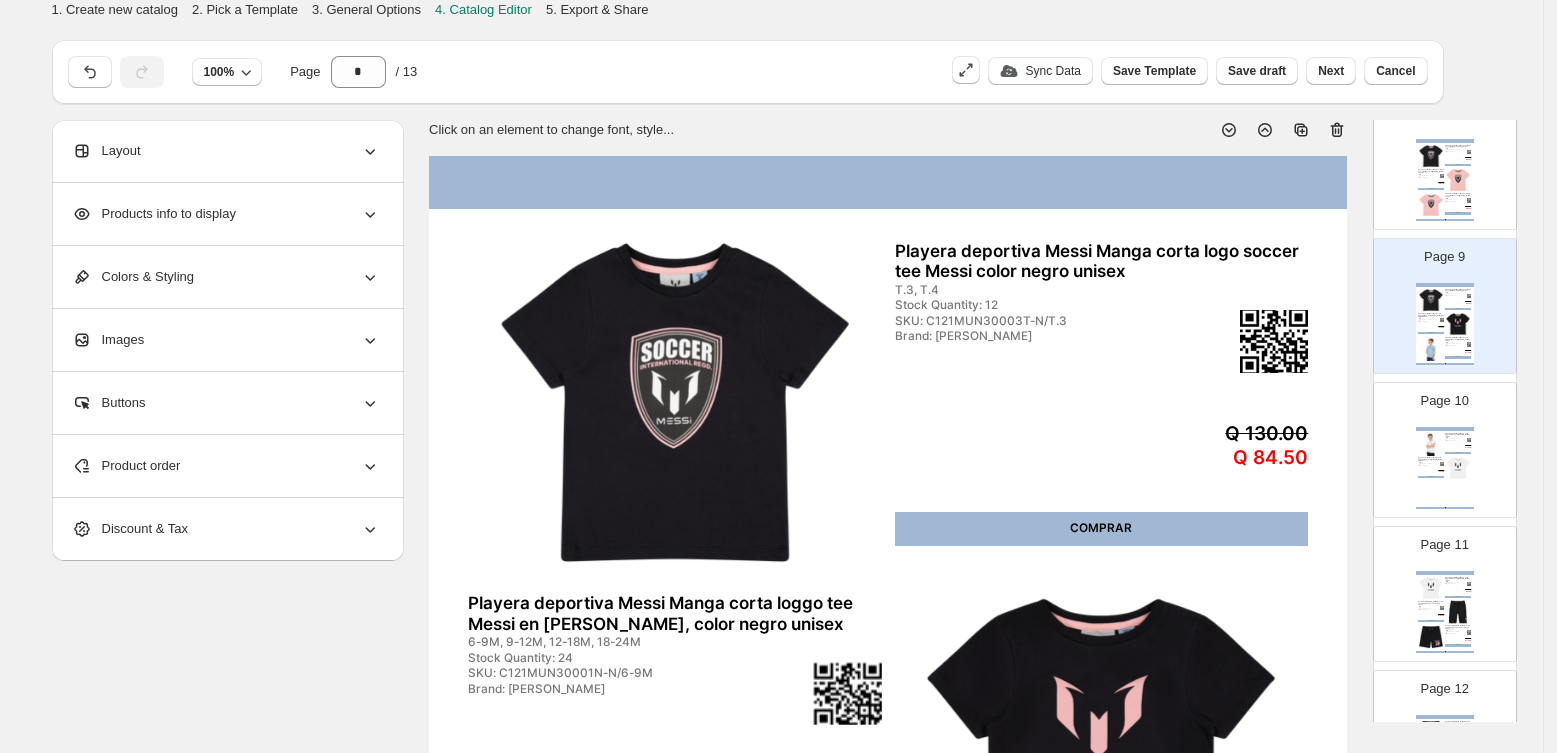 click on "Page 10   Playera deportiva Messi Manga corta loggo tee Messi color [PERSON_NAME] unisex T.6, T.8 Stock Quantity:  8 SKU:  C099KBN30009-B/T.6 Brand:  [PERSON_NAME] Q 180.00 Q 117.00  COMPRAR Playera deportiva Messi Manga corta loggo tee Messi color [PERSON_NAME] unisex 6-9M, 9-12M, 12-18M, 18-24M Stock Quantity:  48 SKU:  C121MUN30001N-B/6-9M Brand:  Messi Q 120.00 Q 78.00  COMPRAR Clothing Catalog | Page undefined" at bounding box center [1445, 450] 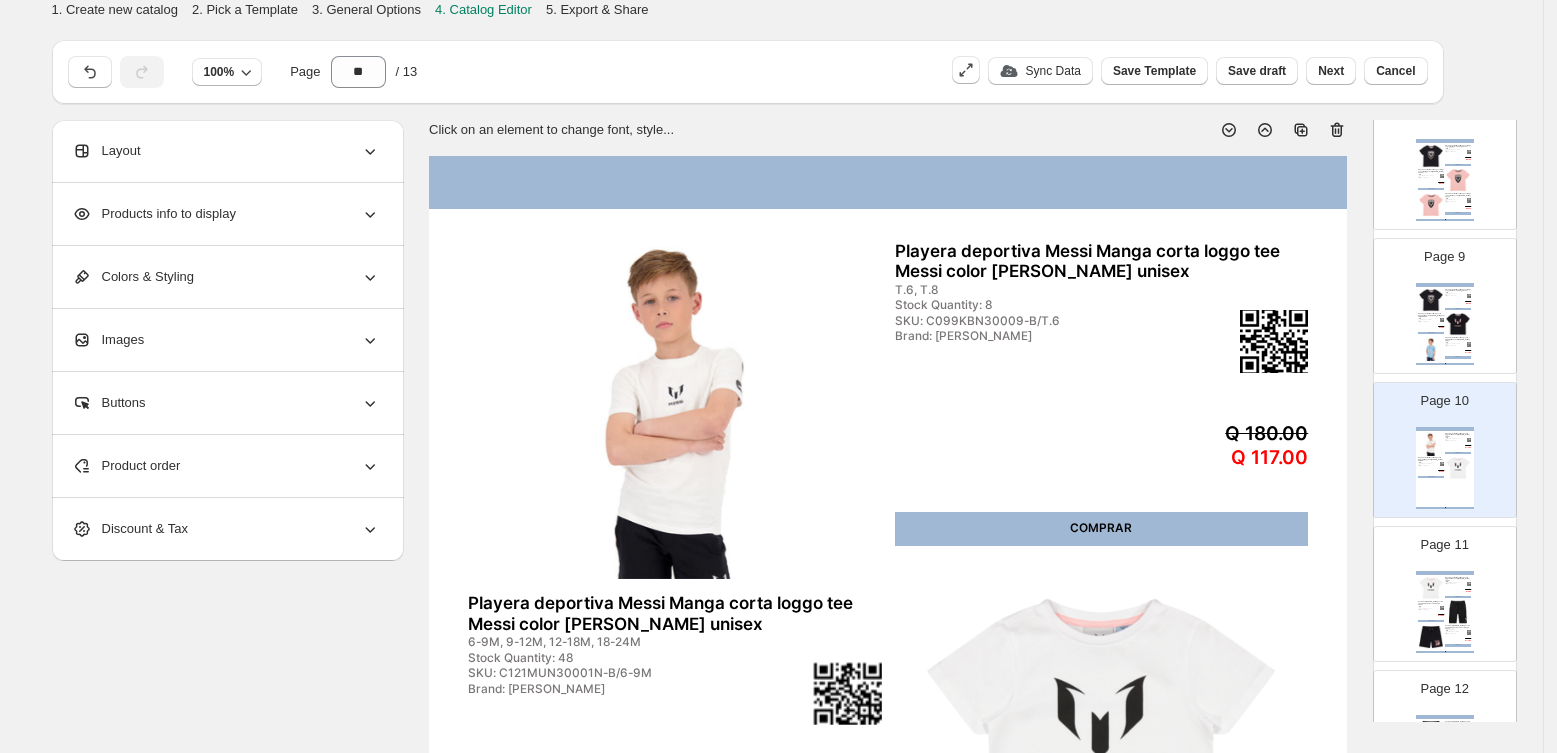 click on "Brand:  [PERSON_NAME]" at bounding box center [1453, 346] 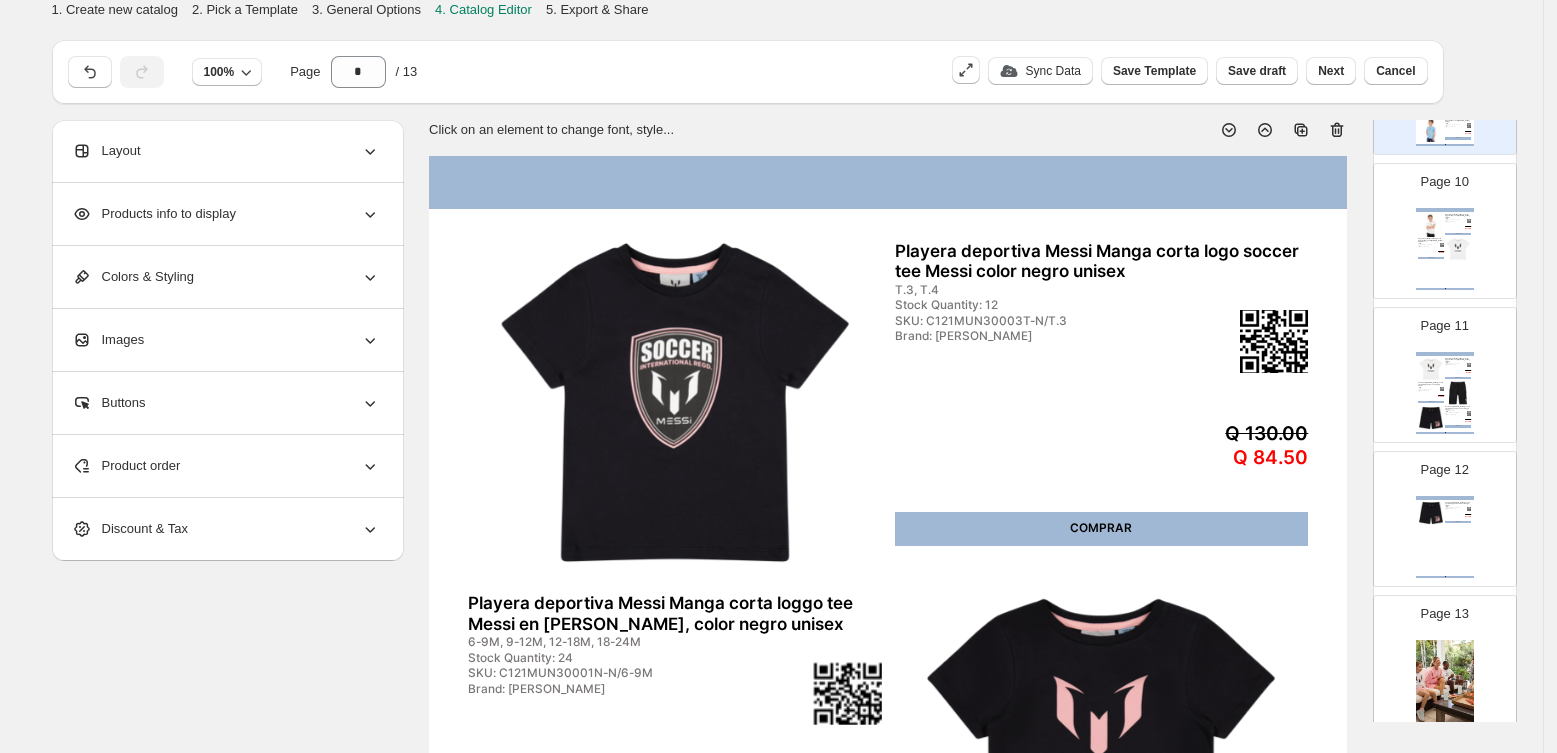 scroll, scrollTop: 1410, scrollLeft: 0, axis: vertical 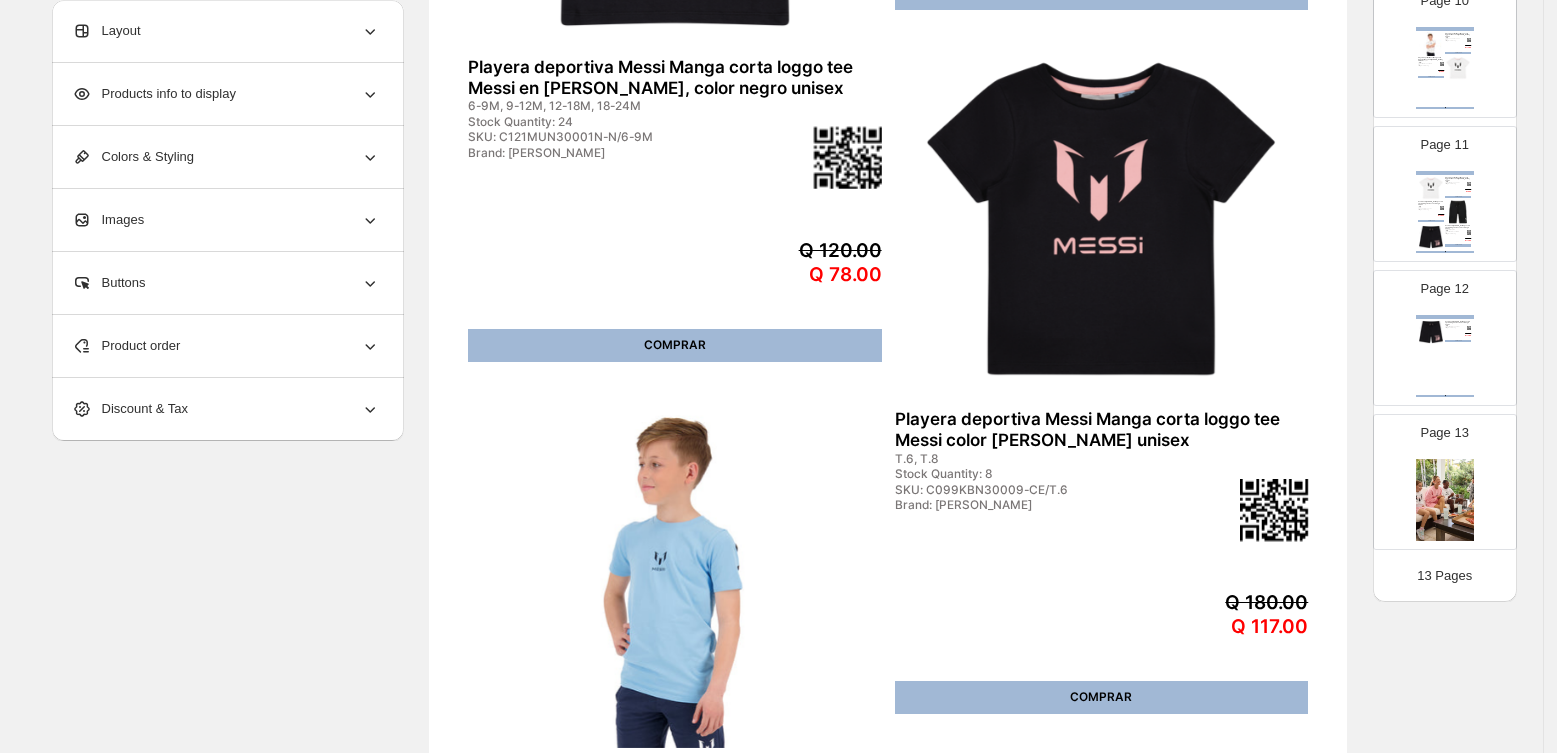 click on "Product order" at bounding box center [226, 346] 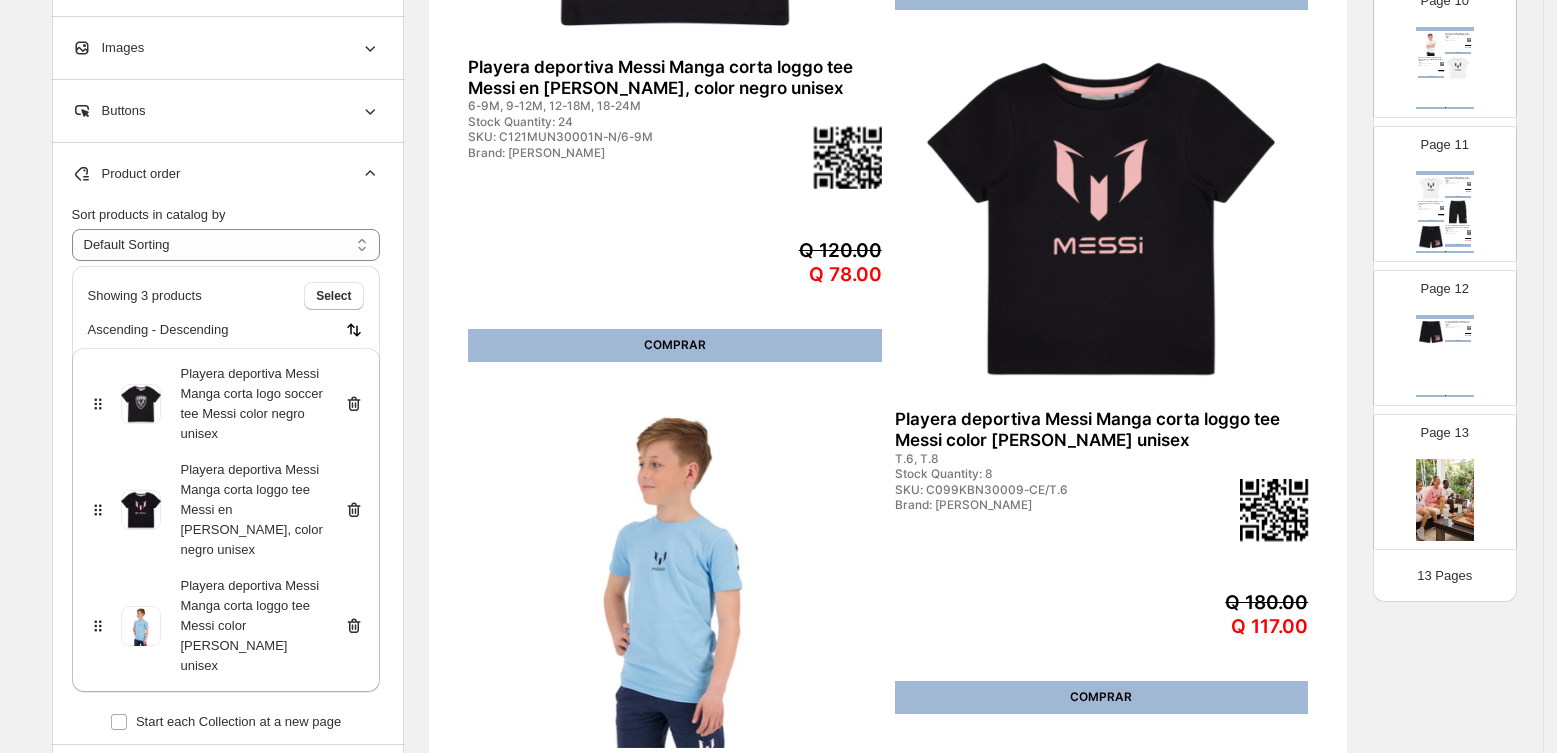 click 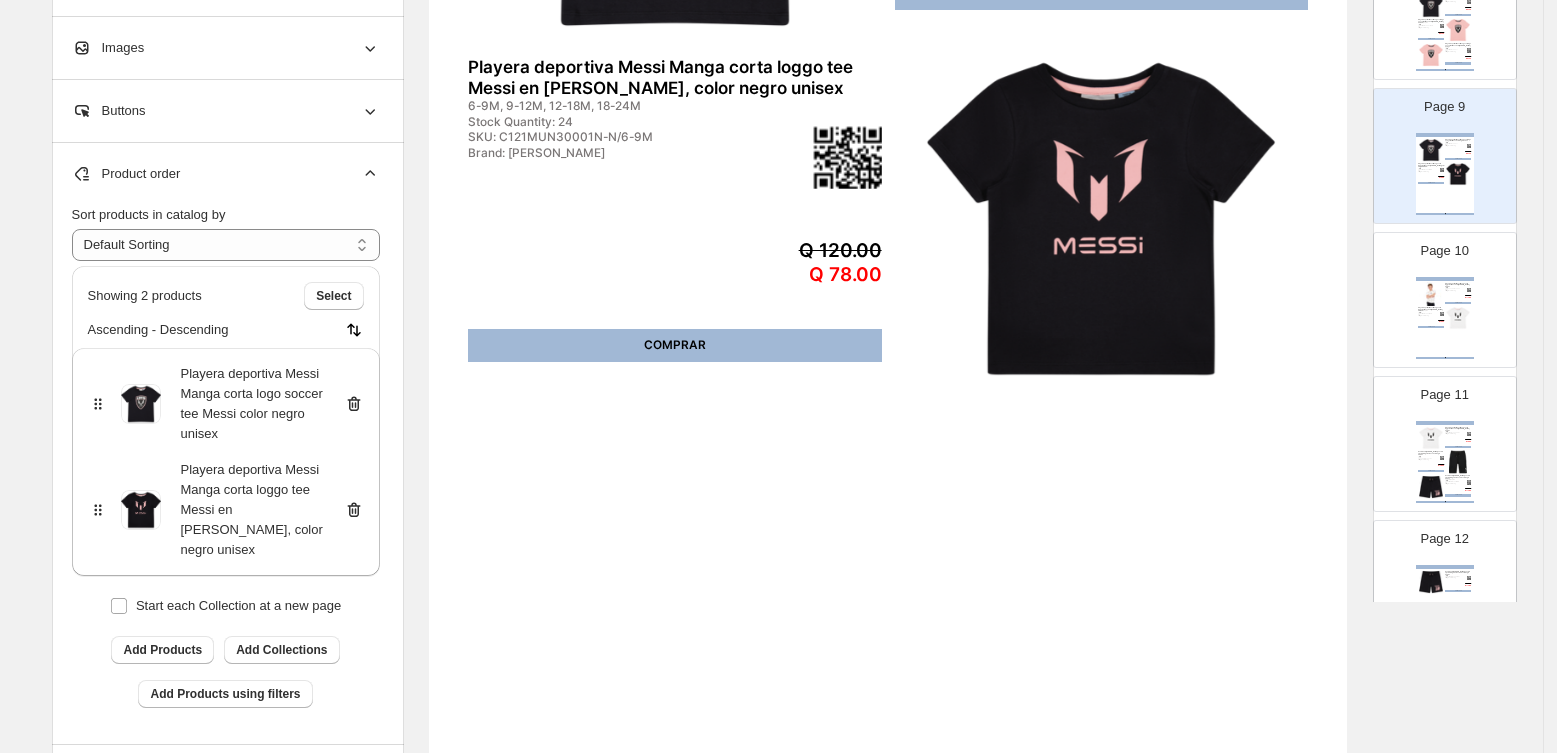 scroll, scrollTop: 1172, scrollLeft: 0, axis: vertical 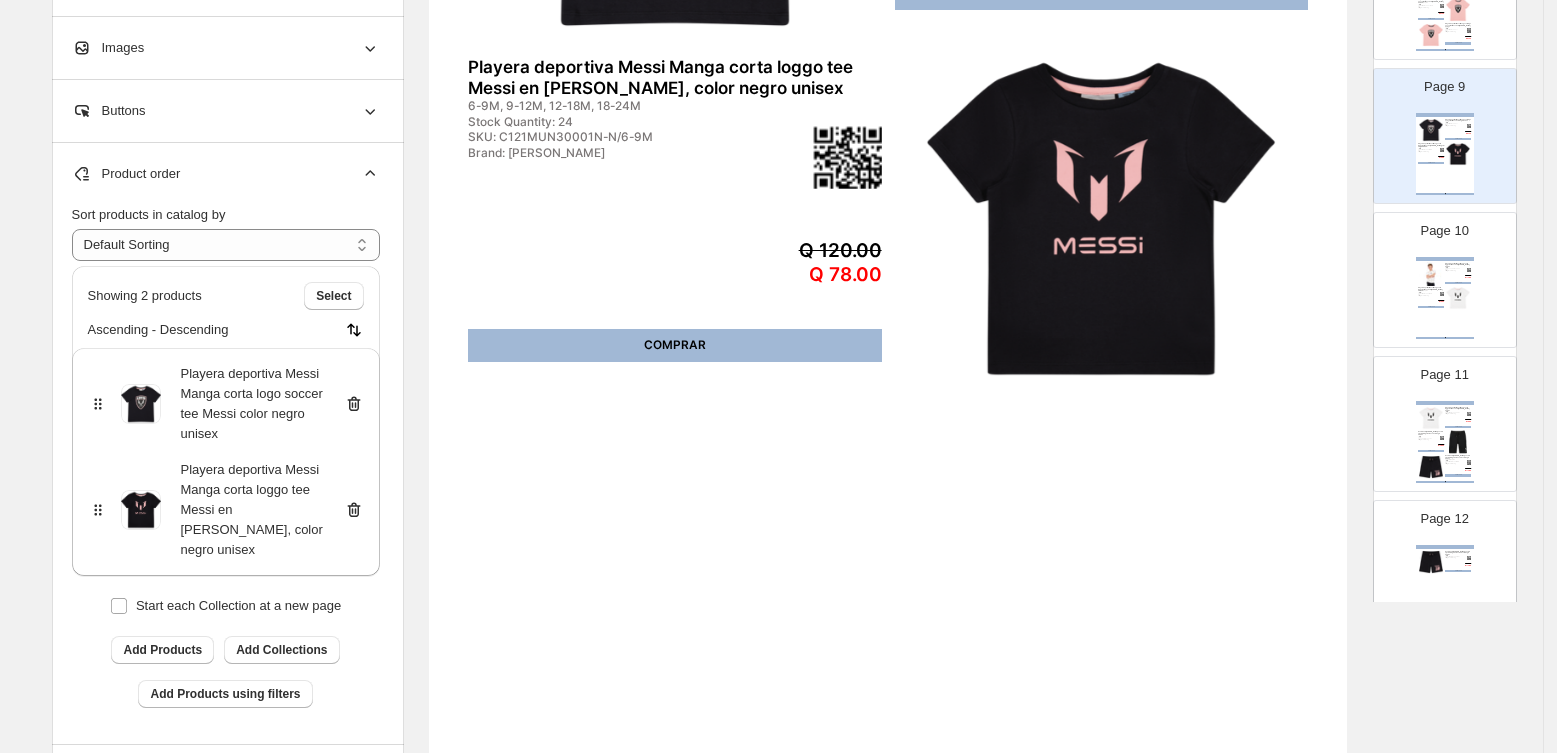click on "Page 10   Playera deportiva Messi Manga corta loggo tee Messi color [PERSON_NAME] unisex T.6, T.8 Stock Quantity:  8 SKU:  C099KBN30009-B/T.6 Brand:  [PERSON_NAME] Q 180.00 Q 117.00  COMPRAR Playera deportiva Messi Manga corta loggo tee Messi color [PERSON_NAME] unisex 6-9M, 9-12M, 12-18M, 18-24M Stock Quantity:  48 SKU:  C121MUN30001N-B/6-9M Brand:  Messi Q 120.00 Q 78.00  COMPRAR Clothing Catalog | Page undefined" at bounding box center (1437, 272) 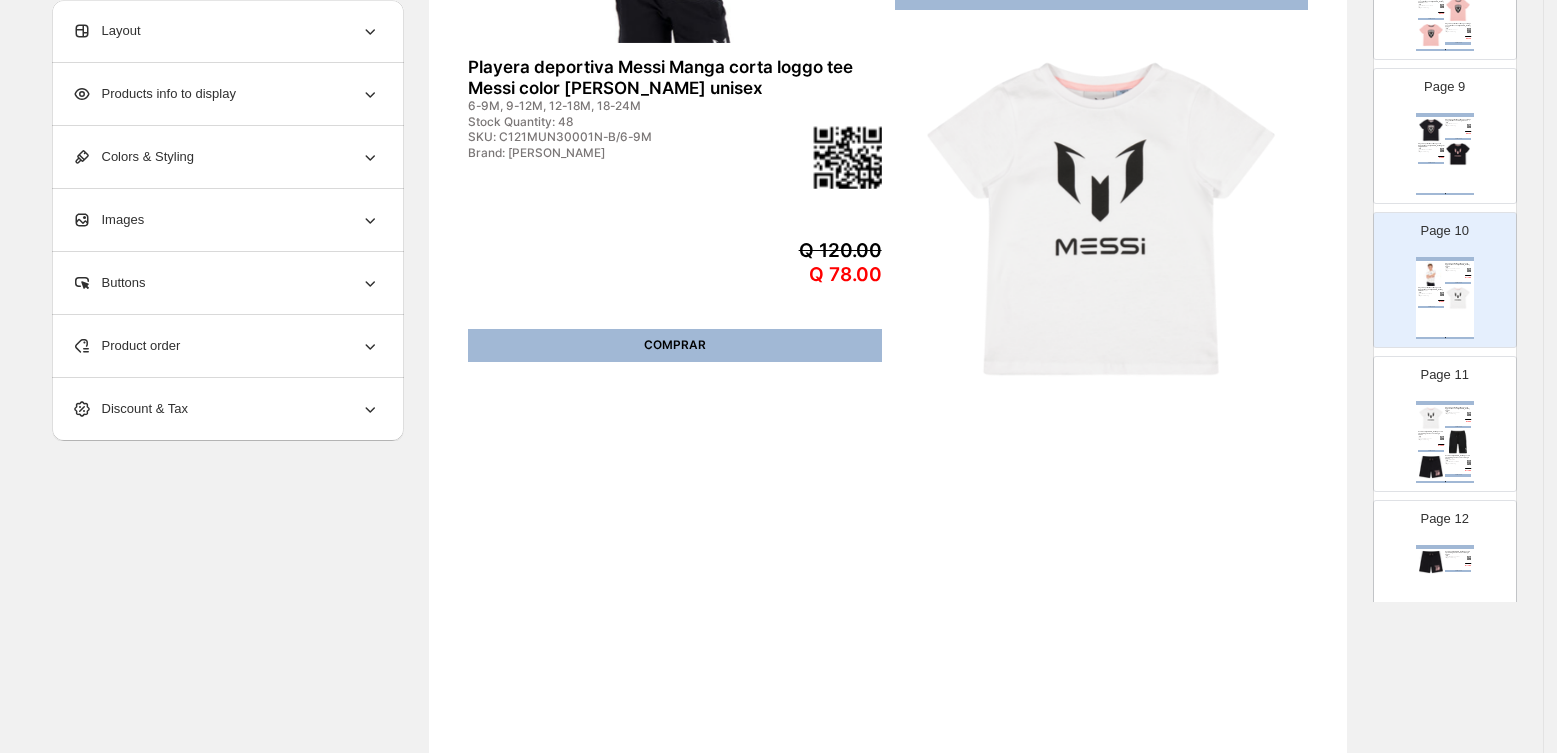 click at bounding box center [1445, 403] 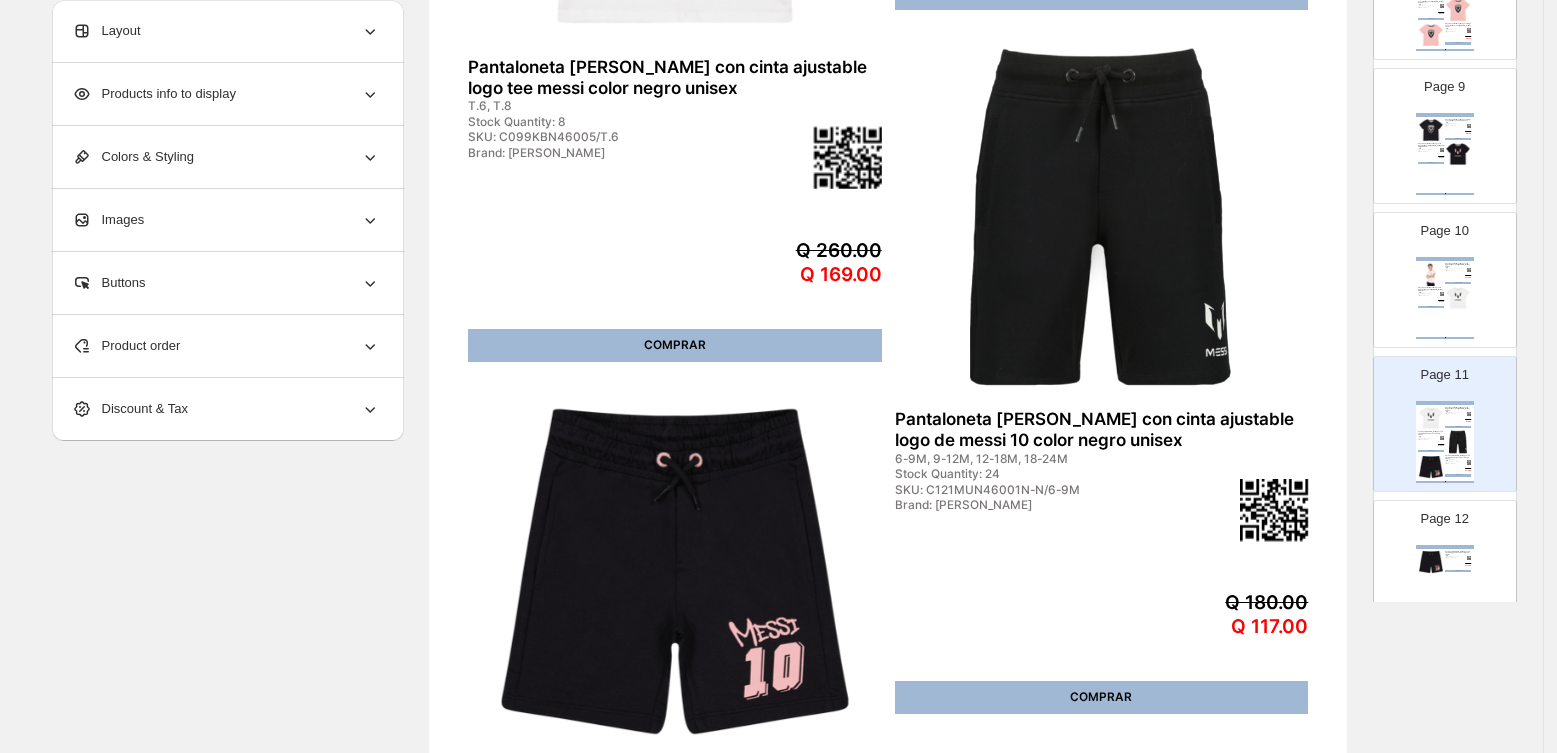 click on "COMPRAR" at bounding box center [1431, 307] 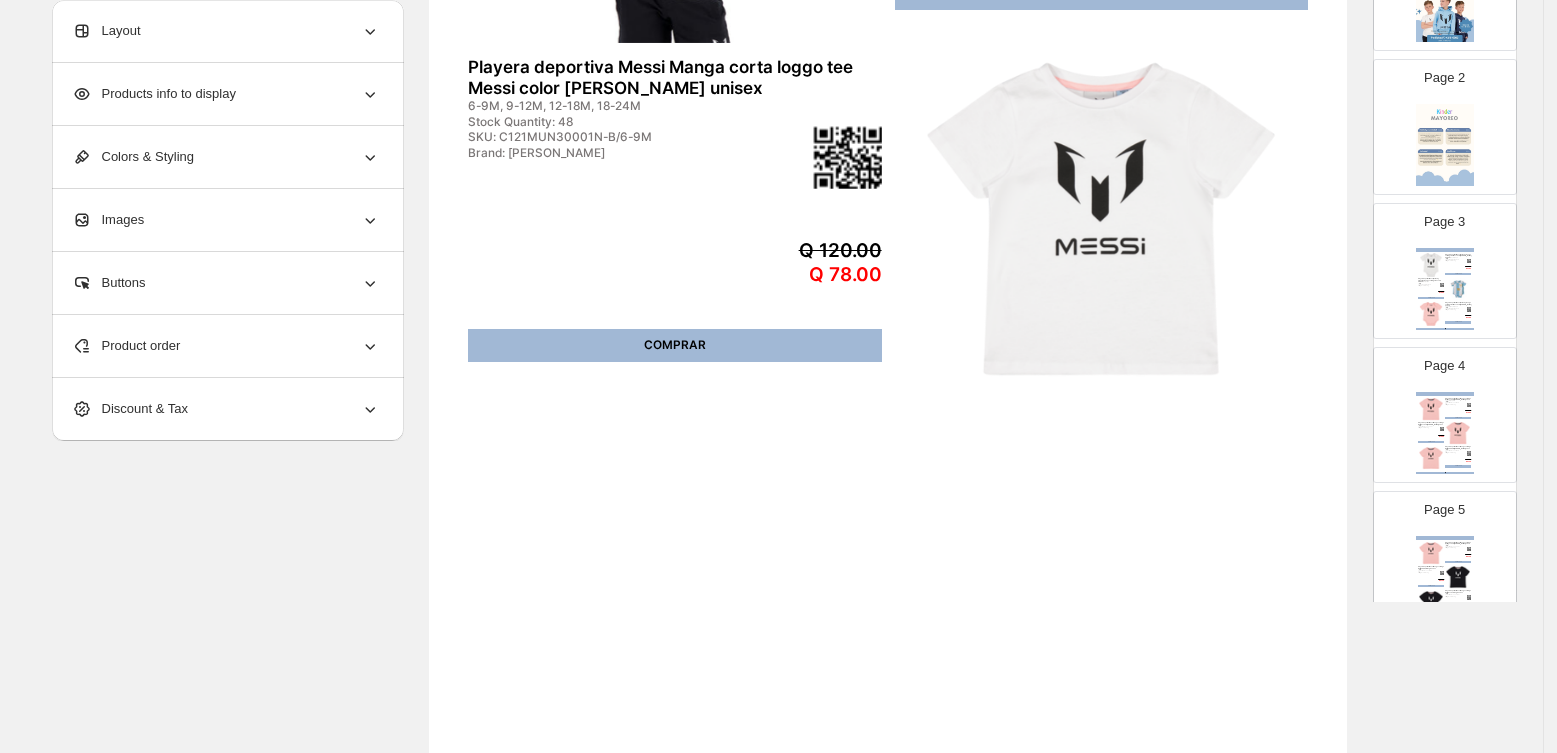 scroll, scrollTop: 0, scrollLeft: 0, axis: both 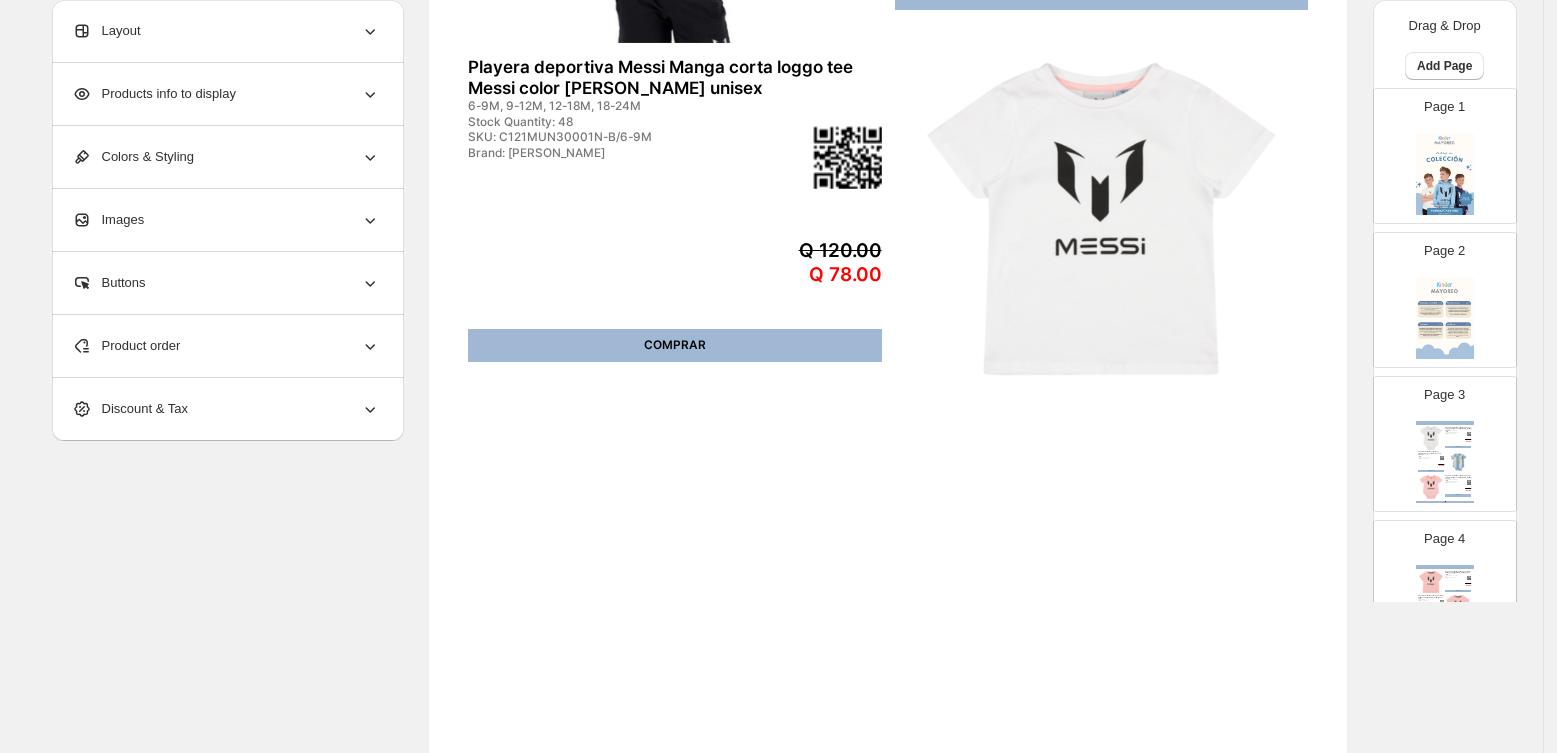 click at bounding box center (1458, 462) 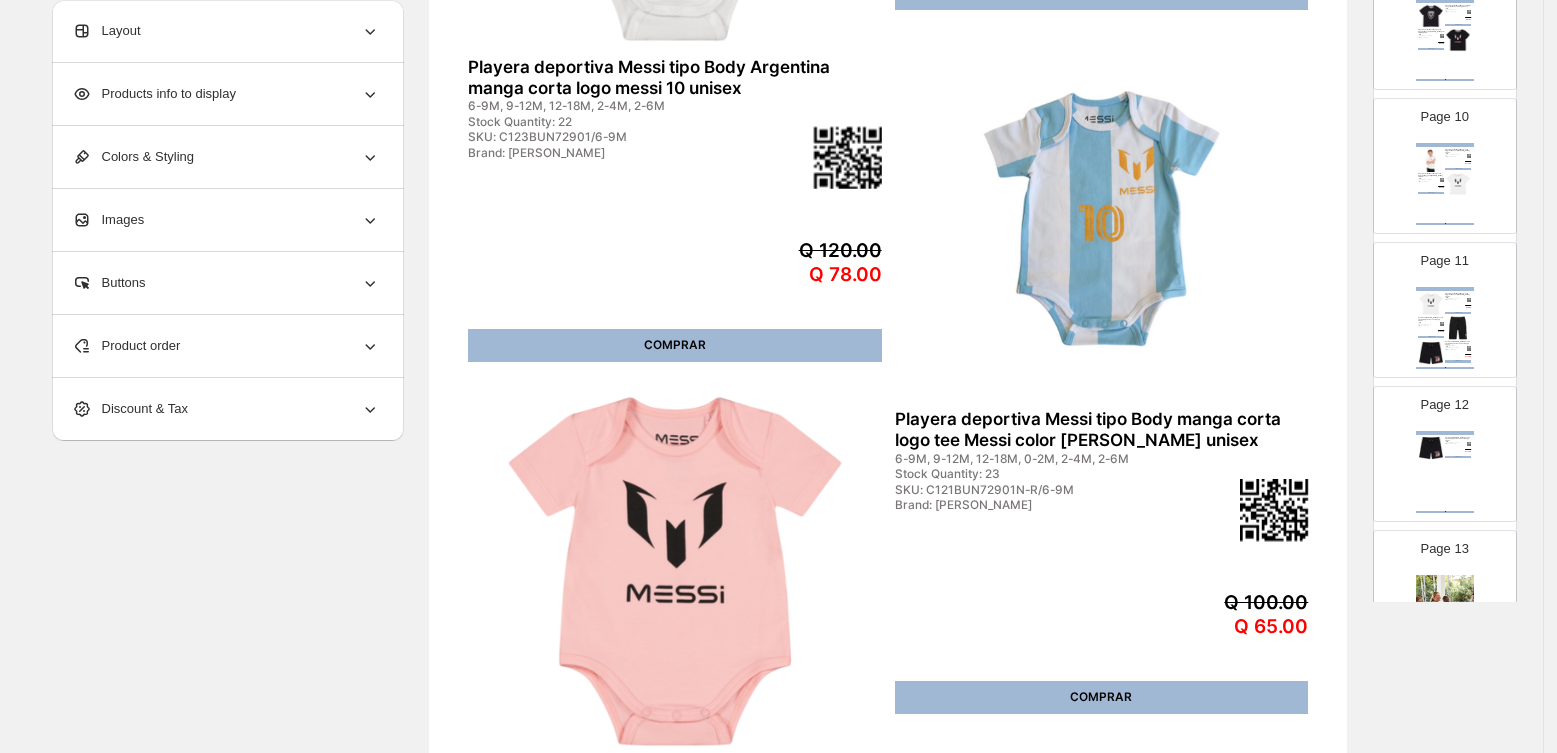 scroll, scrollTop: 1410, scrollLeft: 0, axis: vertical 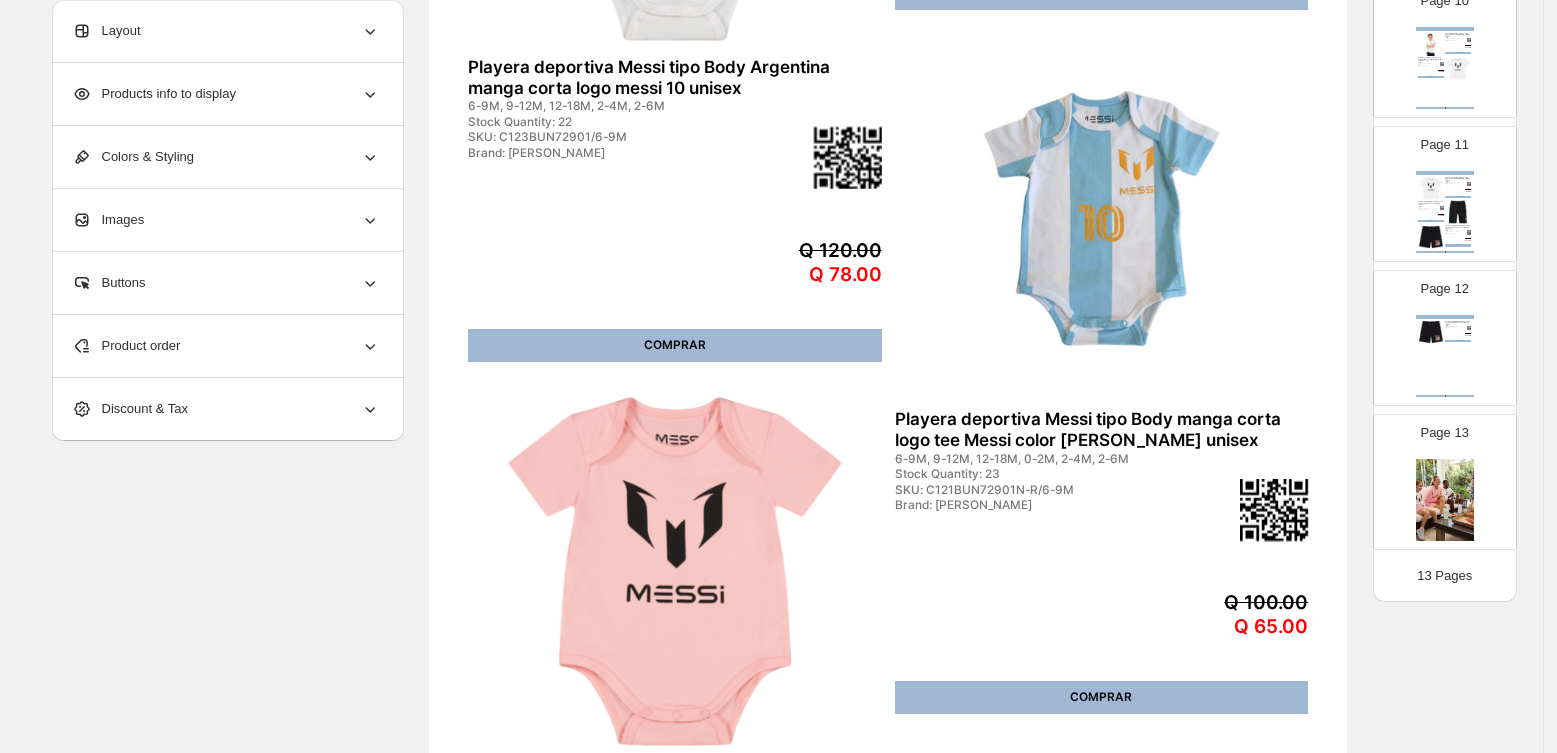 click at bounding box center [1431, 44] 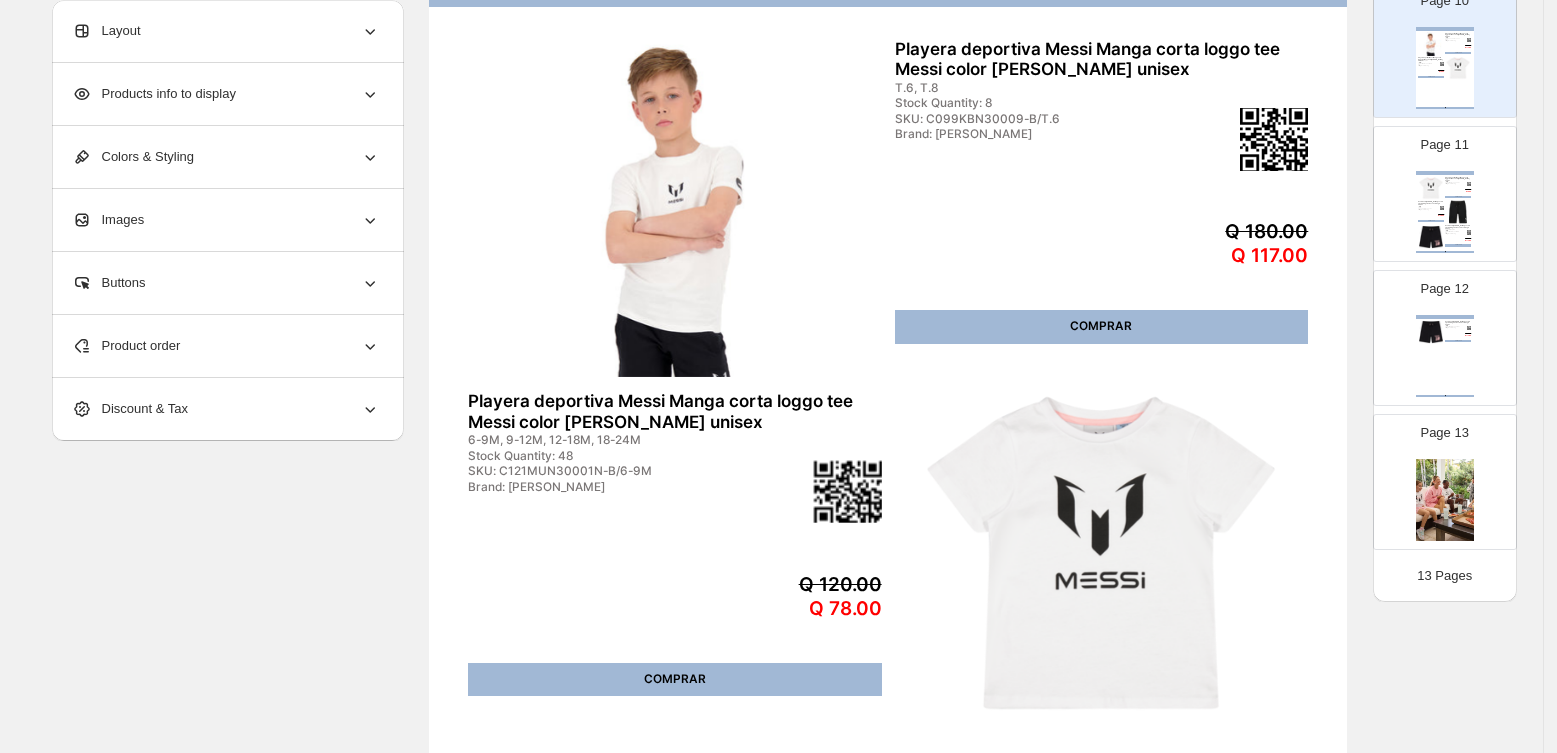 scroll, scrollTop: 152, scrollLeft: 0, axis: vertical 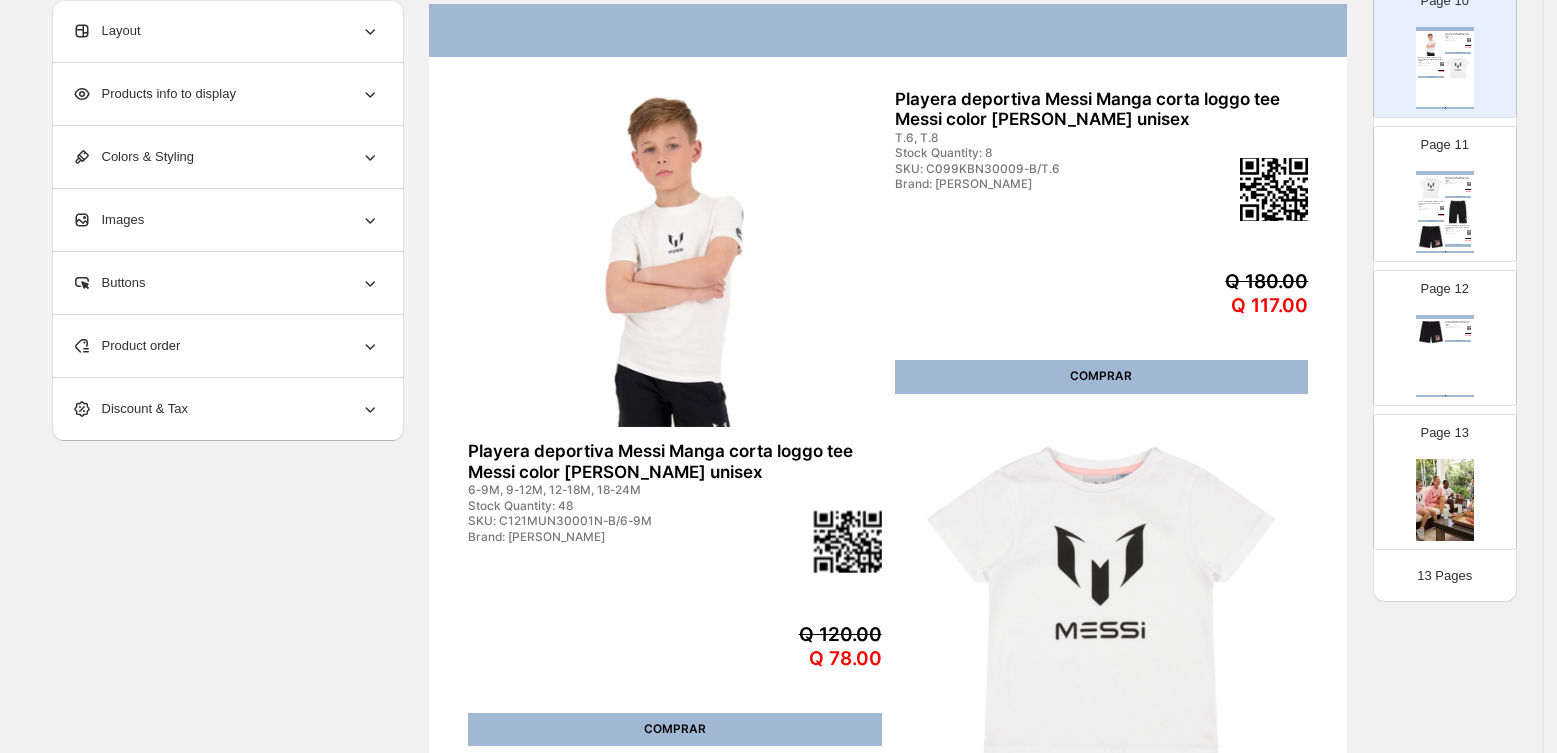 click on "Product order" at bounding box center (226, 346) 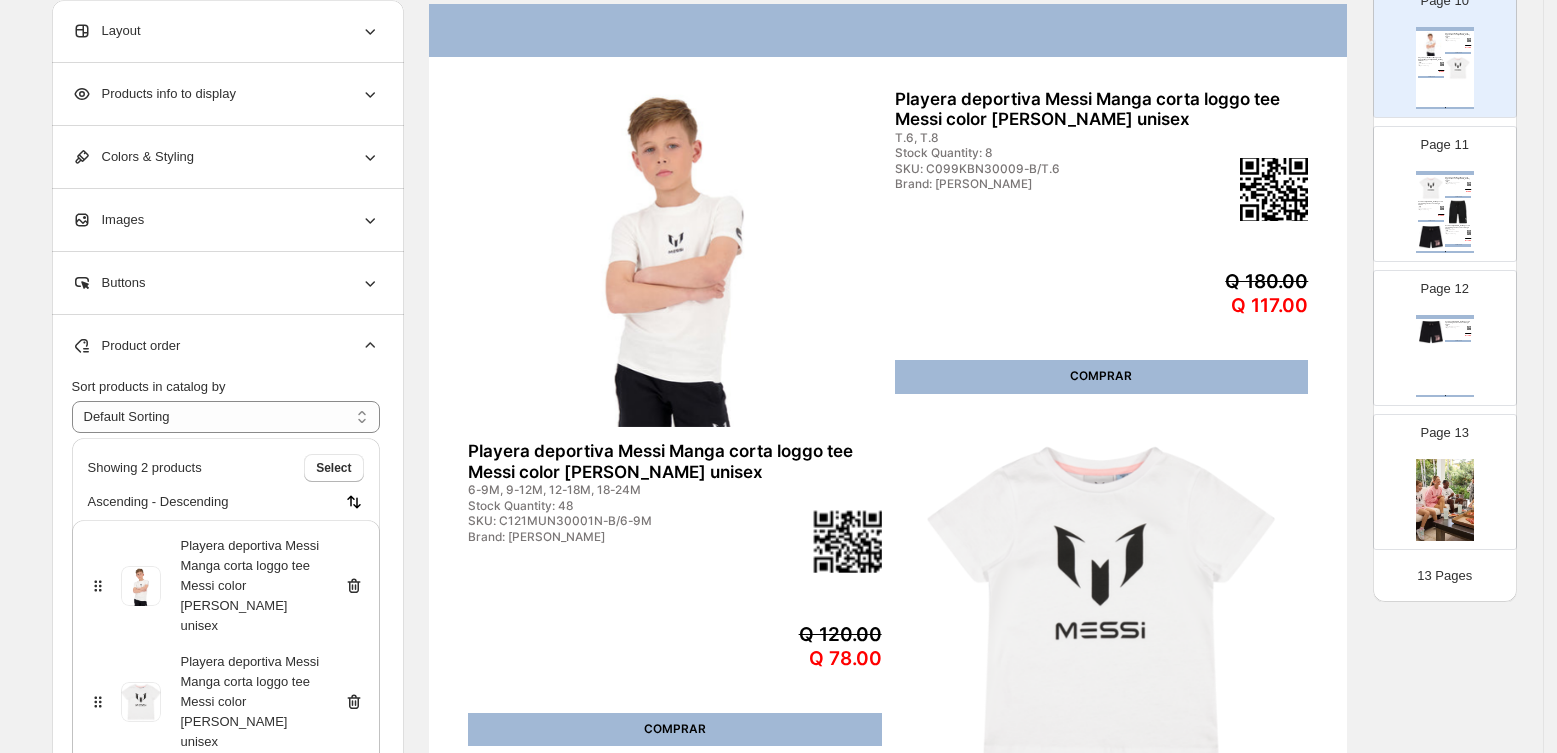 click 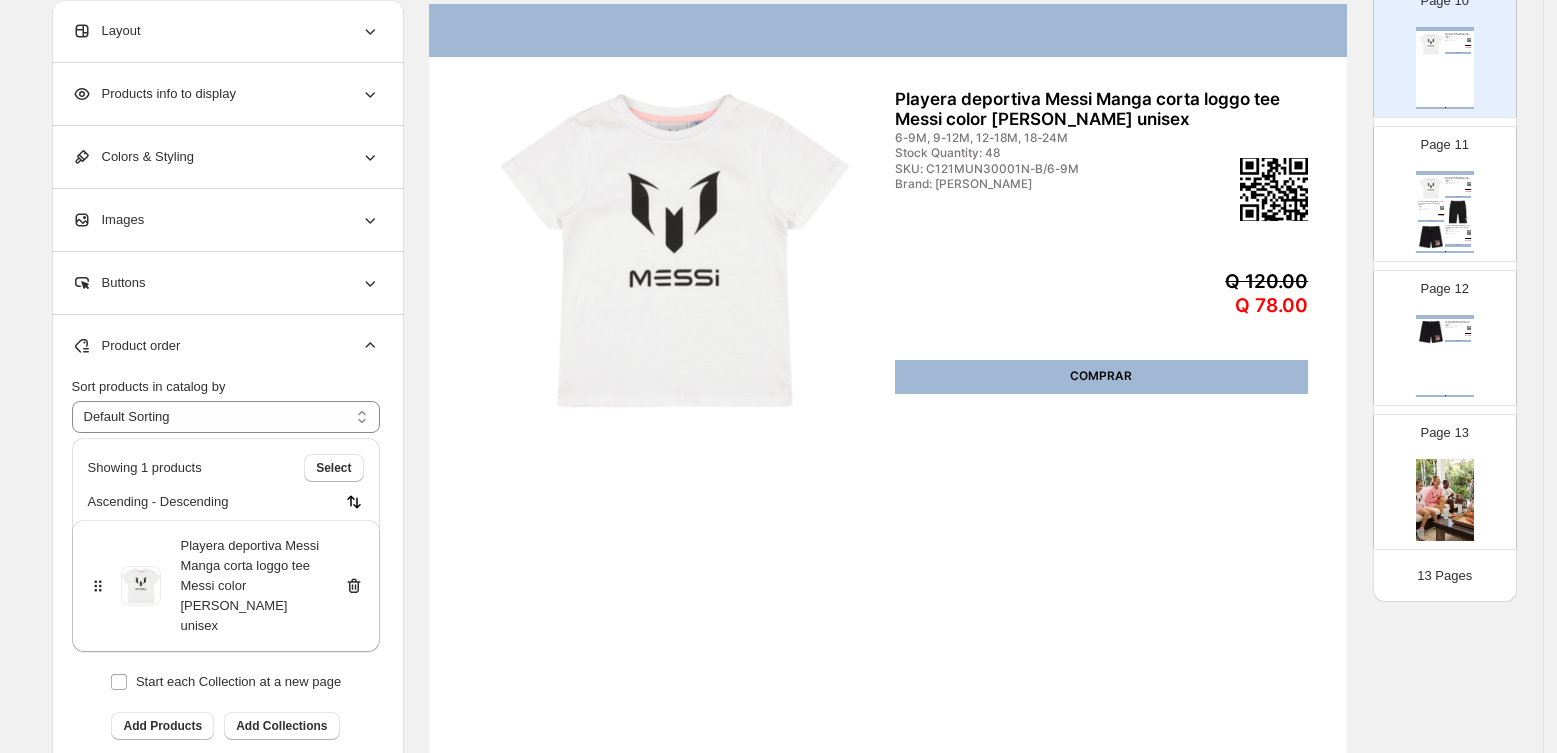 click at bounding box center [1458, 212] 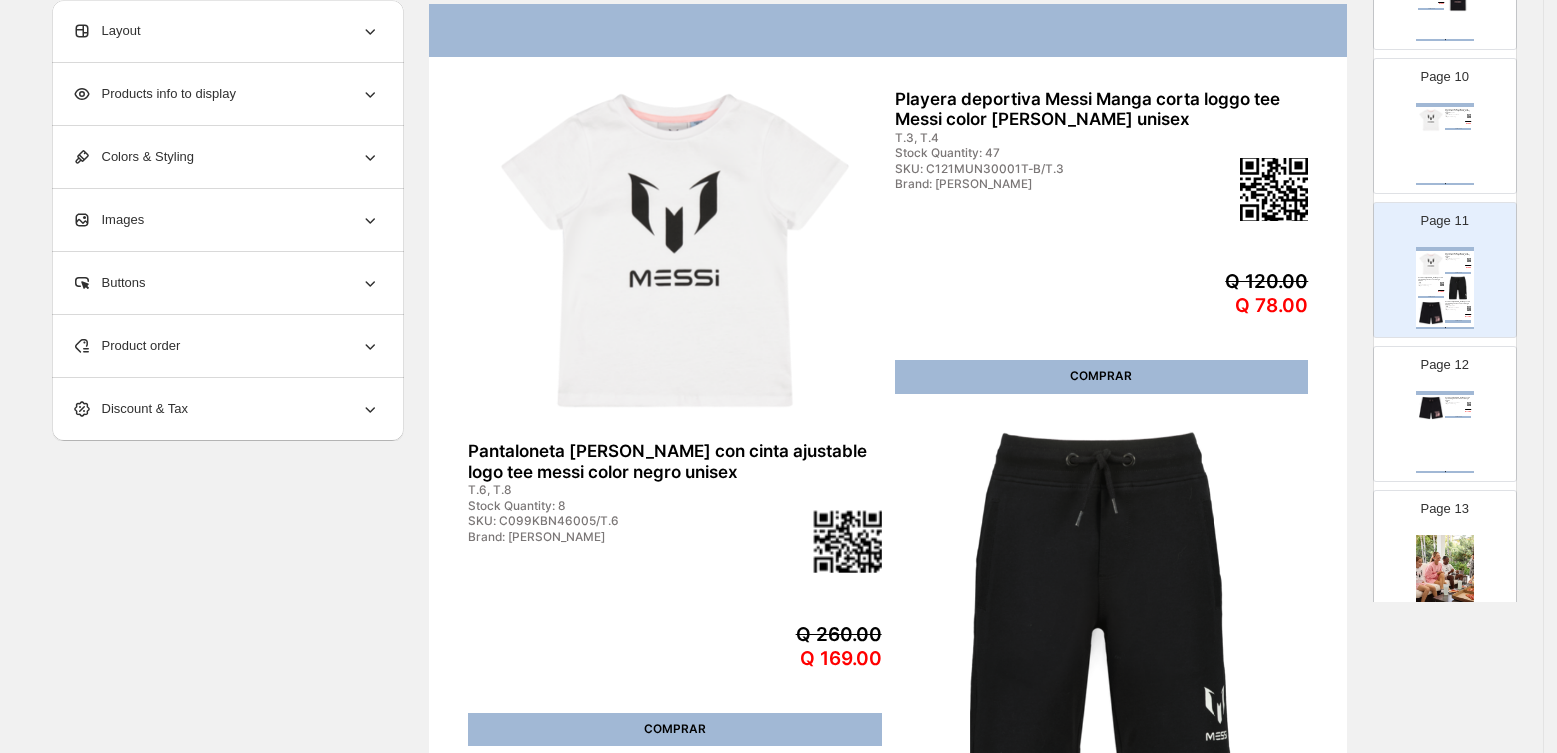 scroll, scrollTop: 1321, scrollLeft: 0, axis: vertical 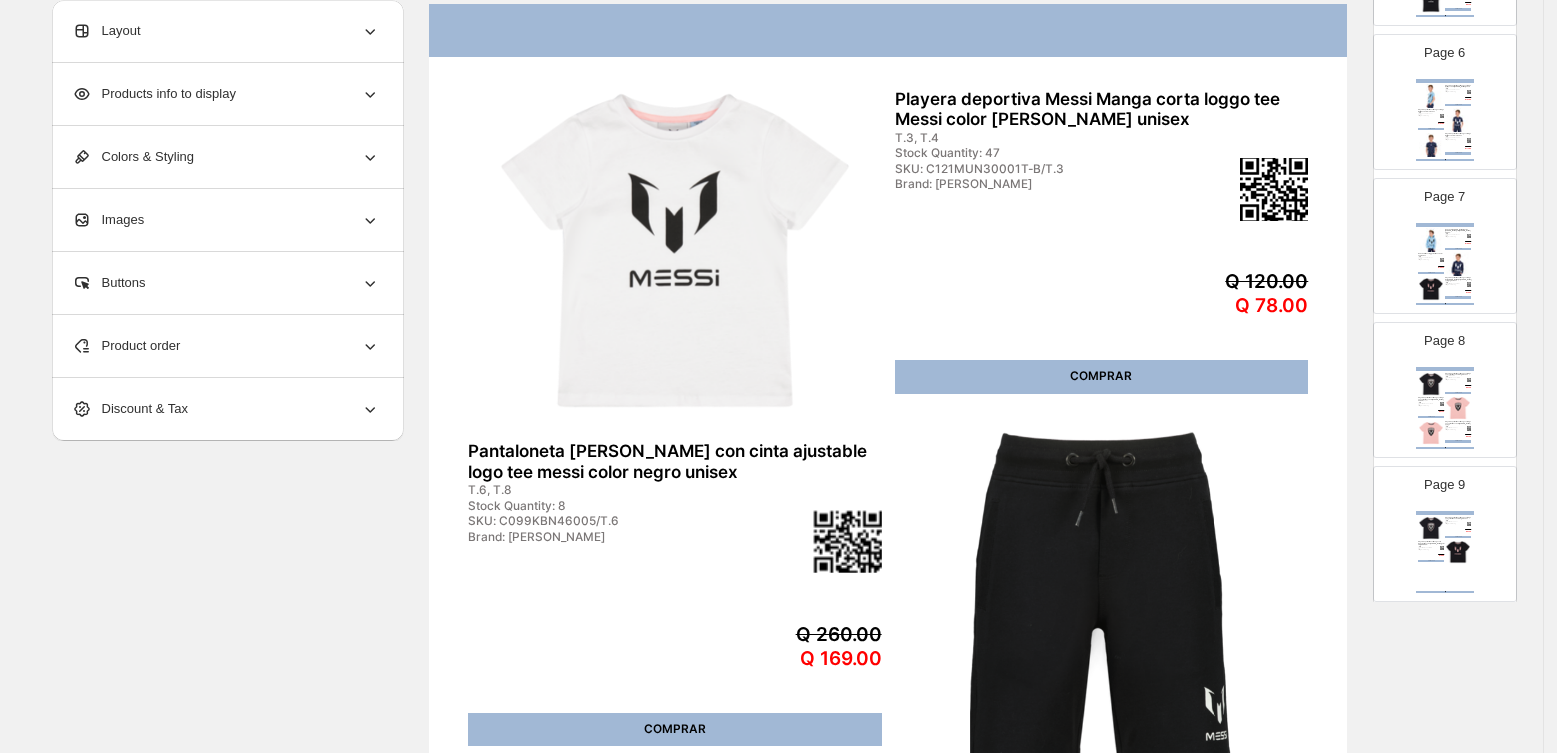 click on "Sudadero Messi  loggo tee Messi color azul unisex" at bounding box center [1431, 254] 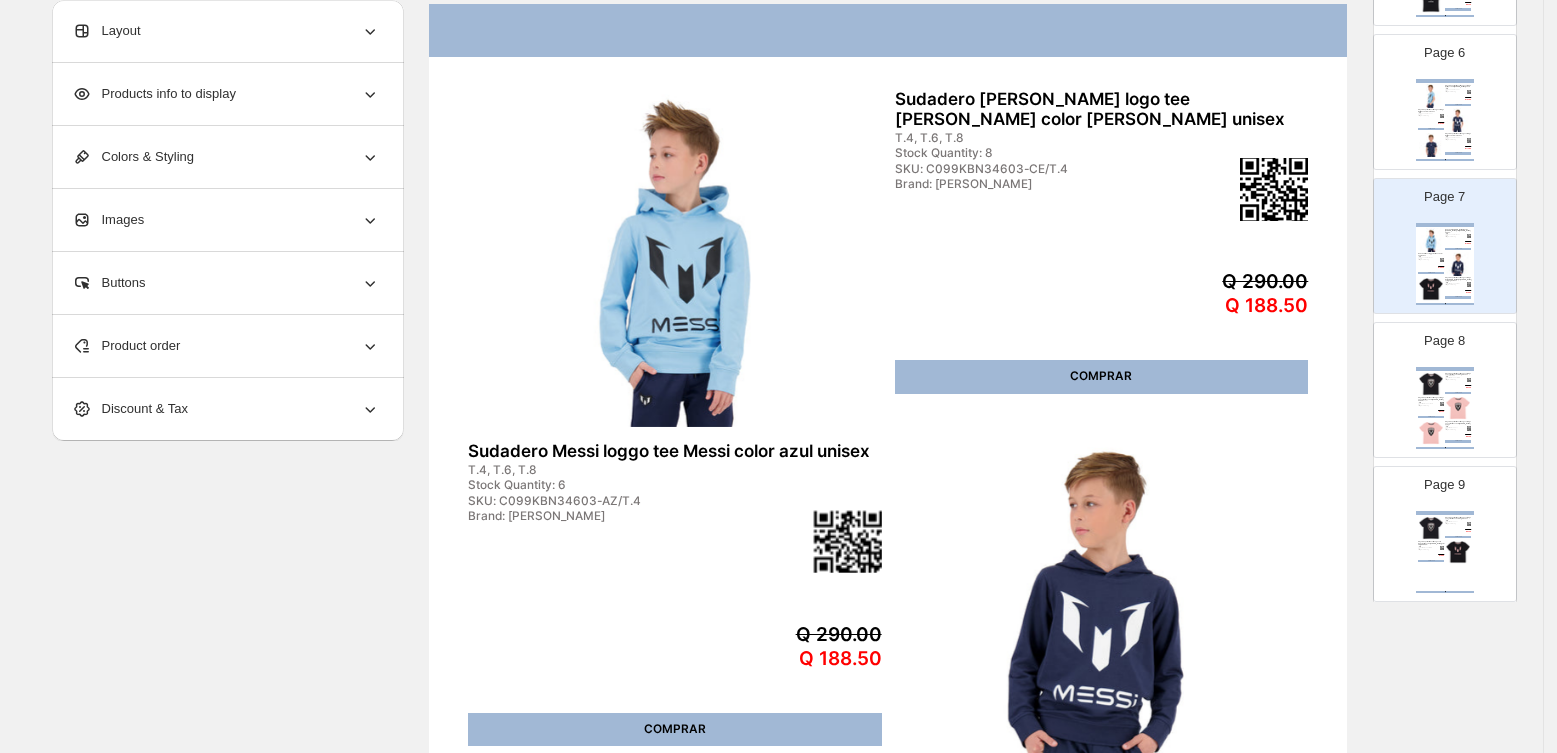 click on "Product order" at bounding box center (226, 346) 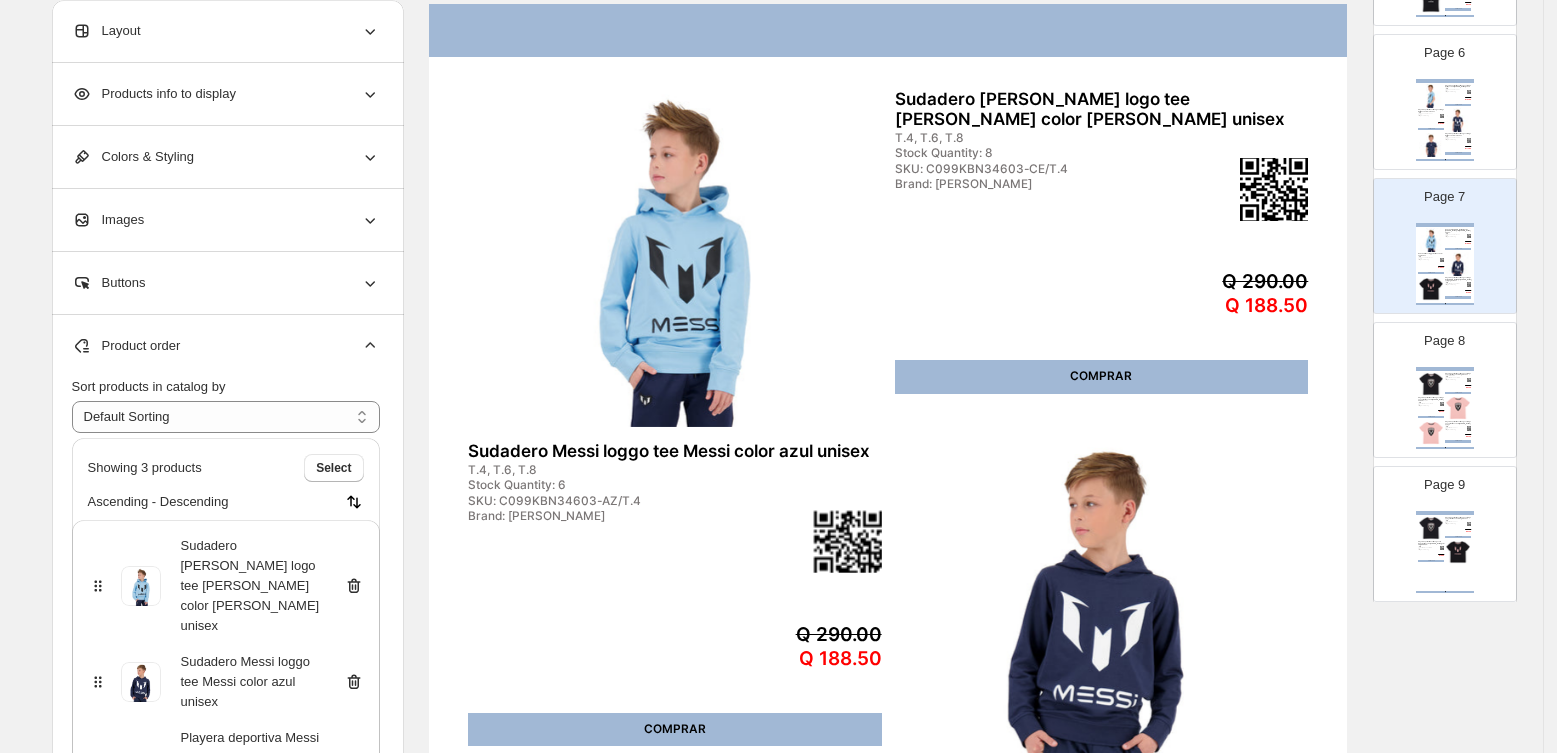 click 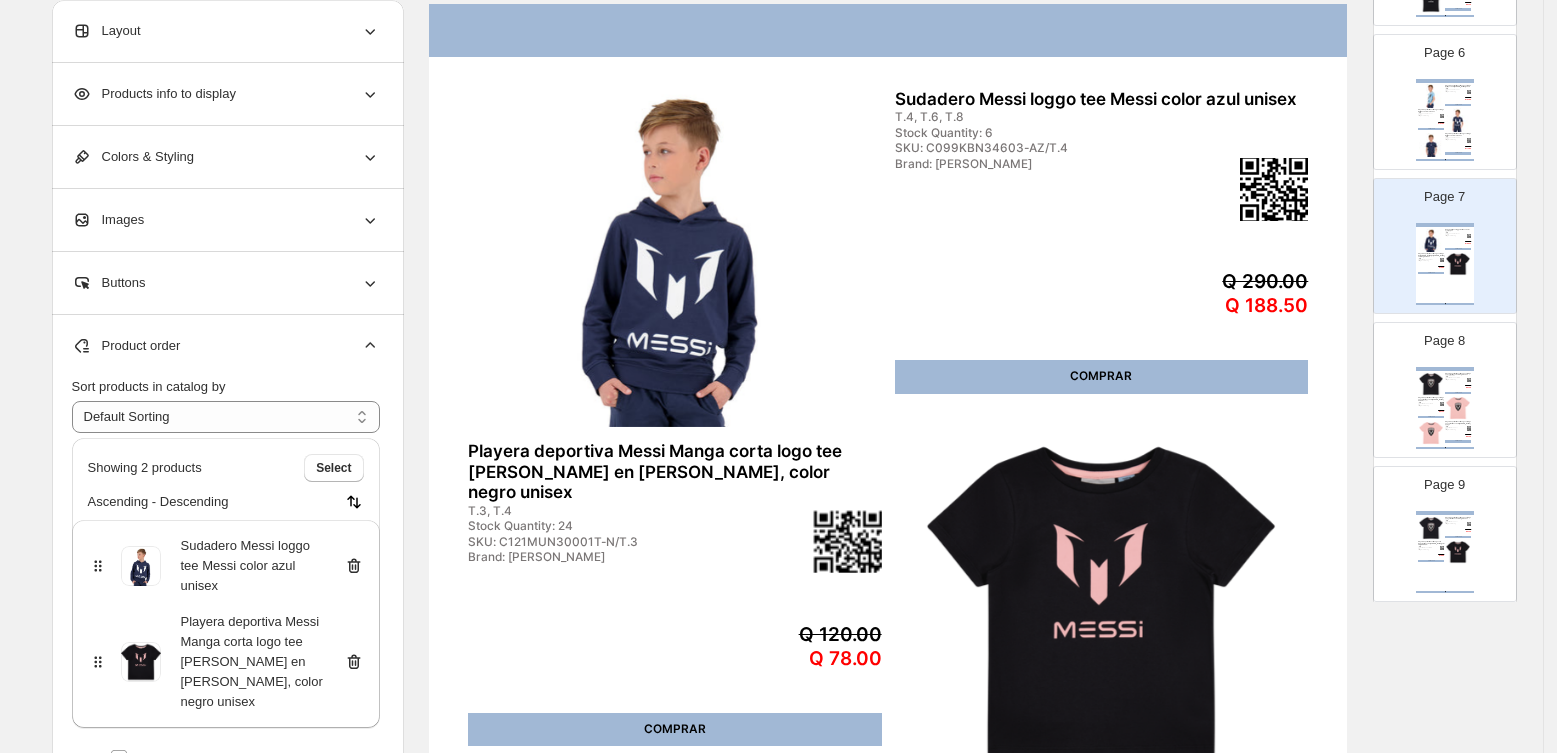 click 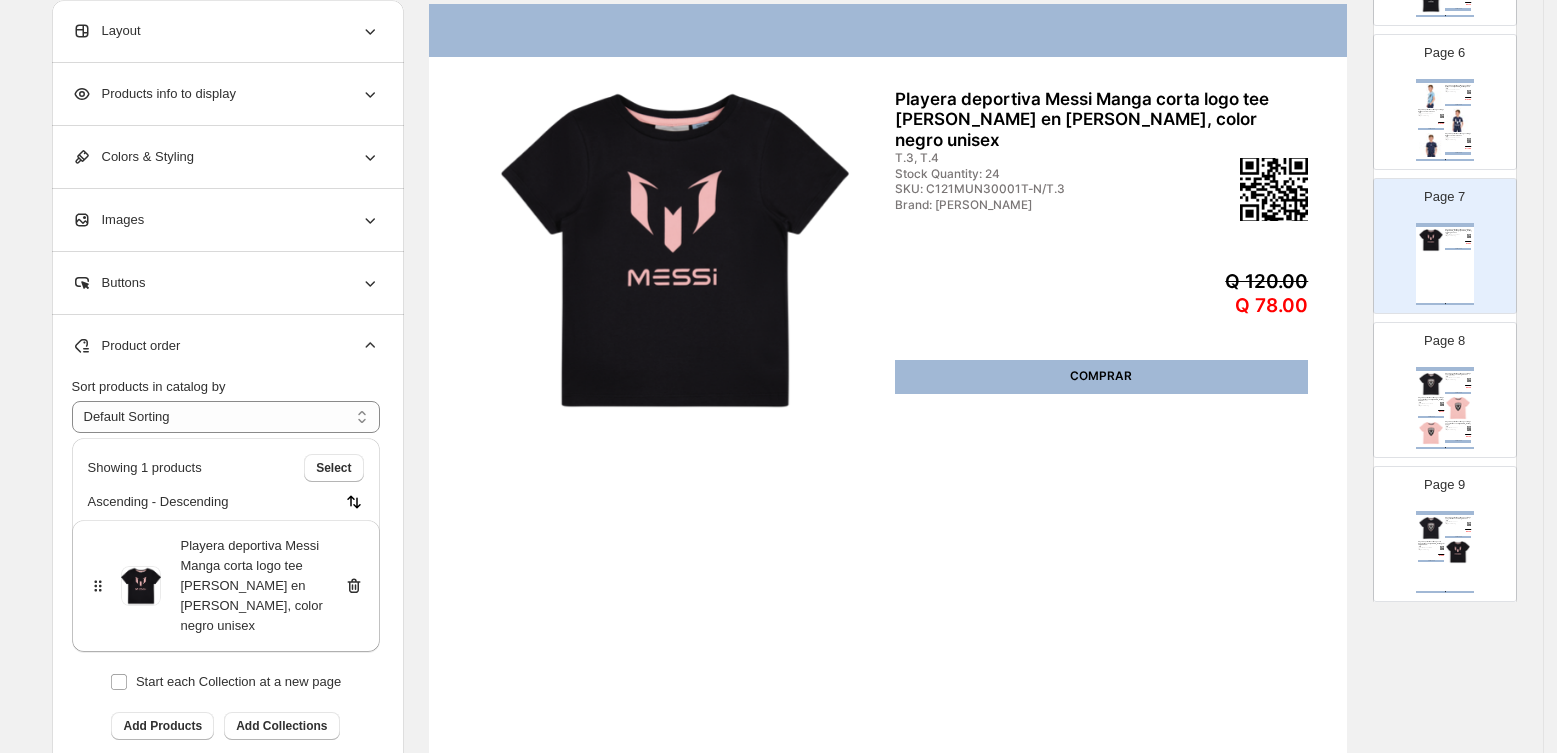 click at bounding box center (1458, 120) 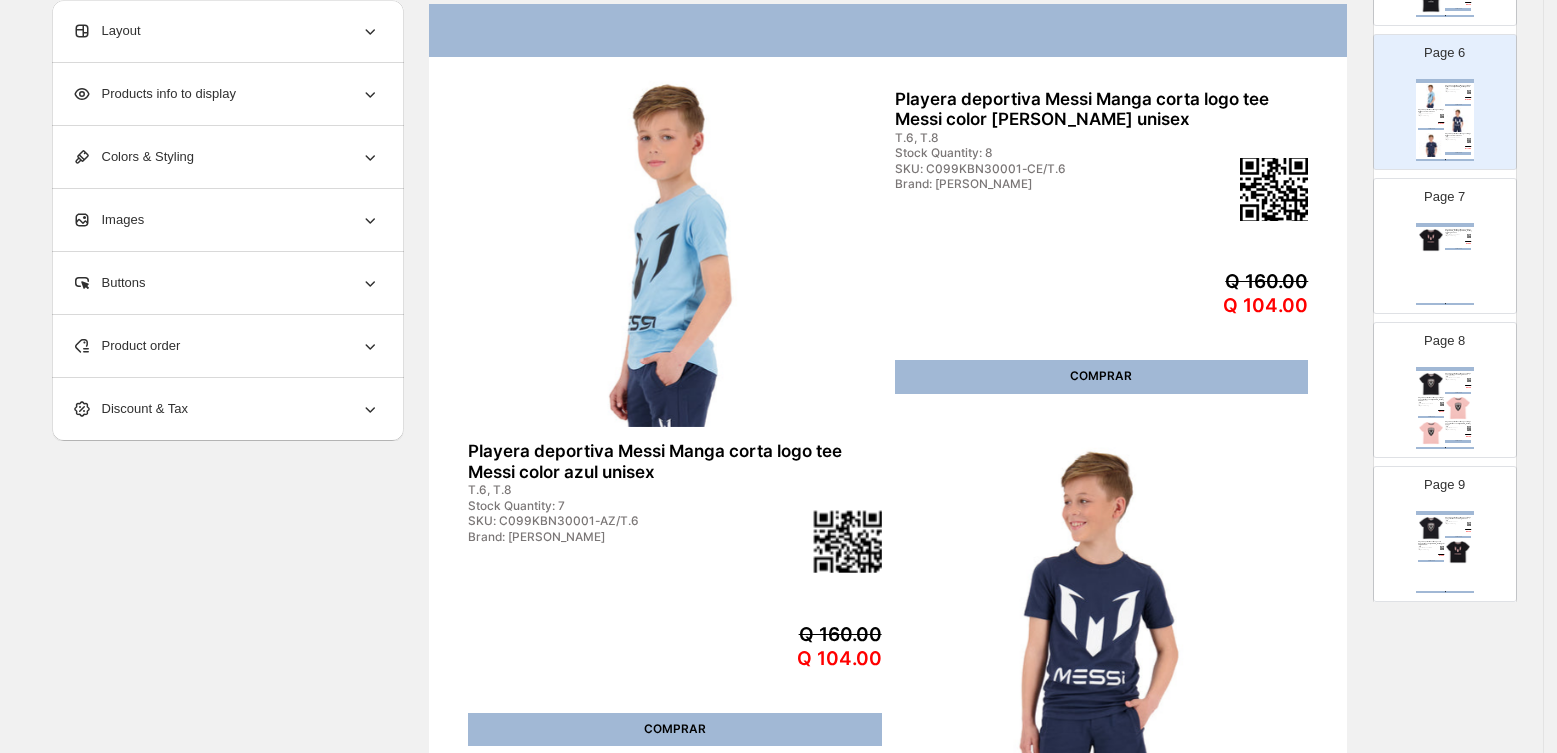 click on "Product order" at bounding box center [226, 346] 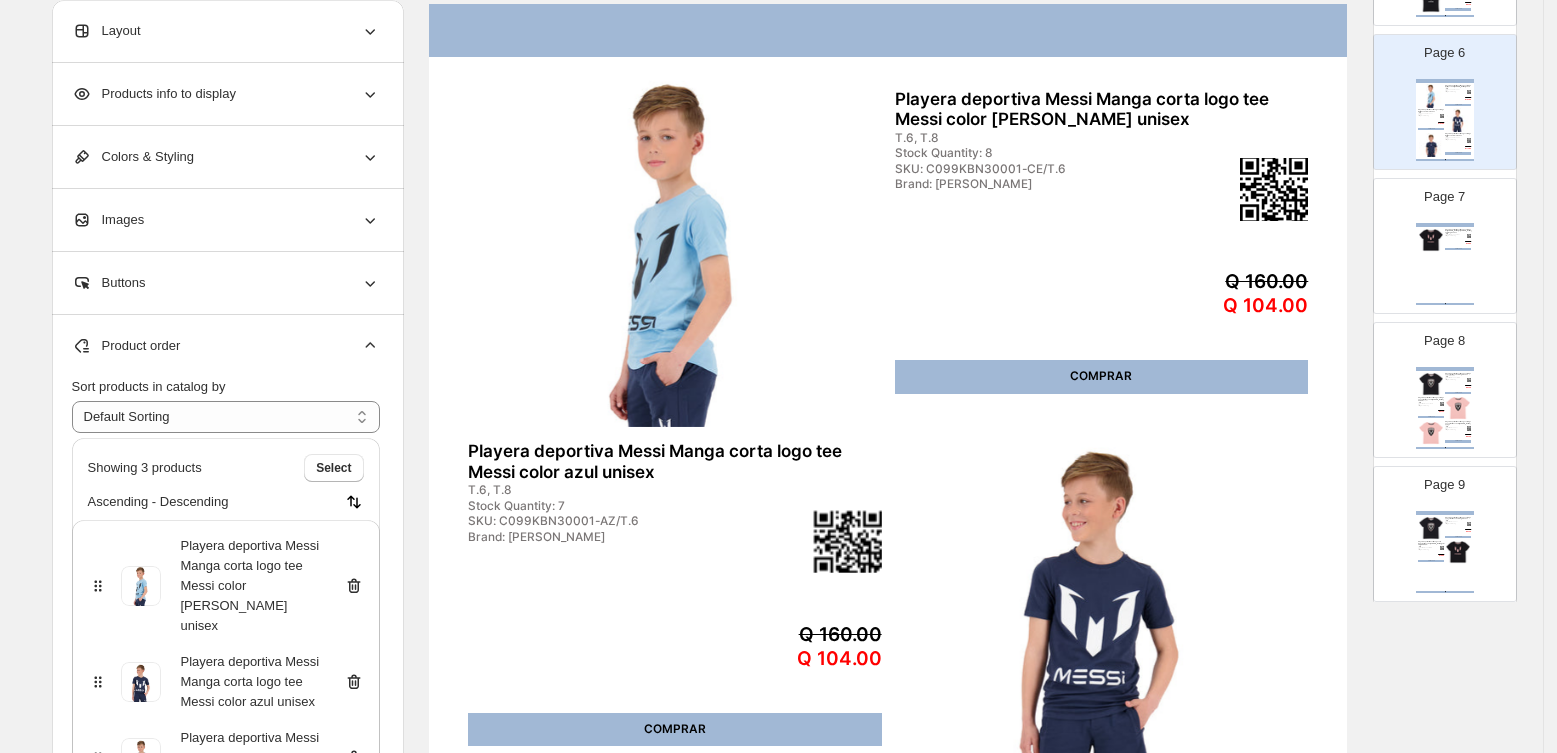 click 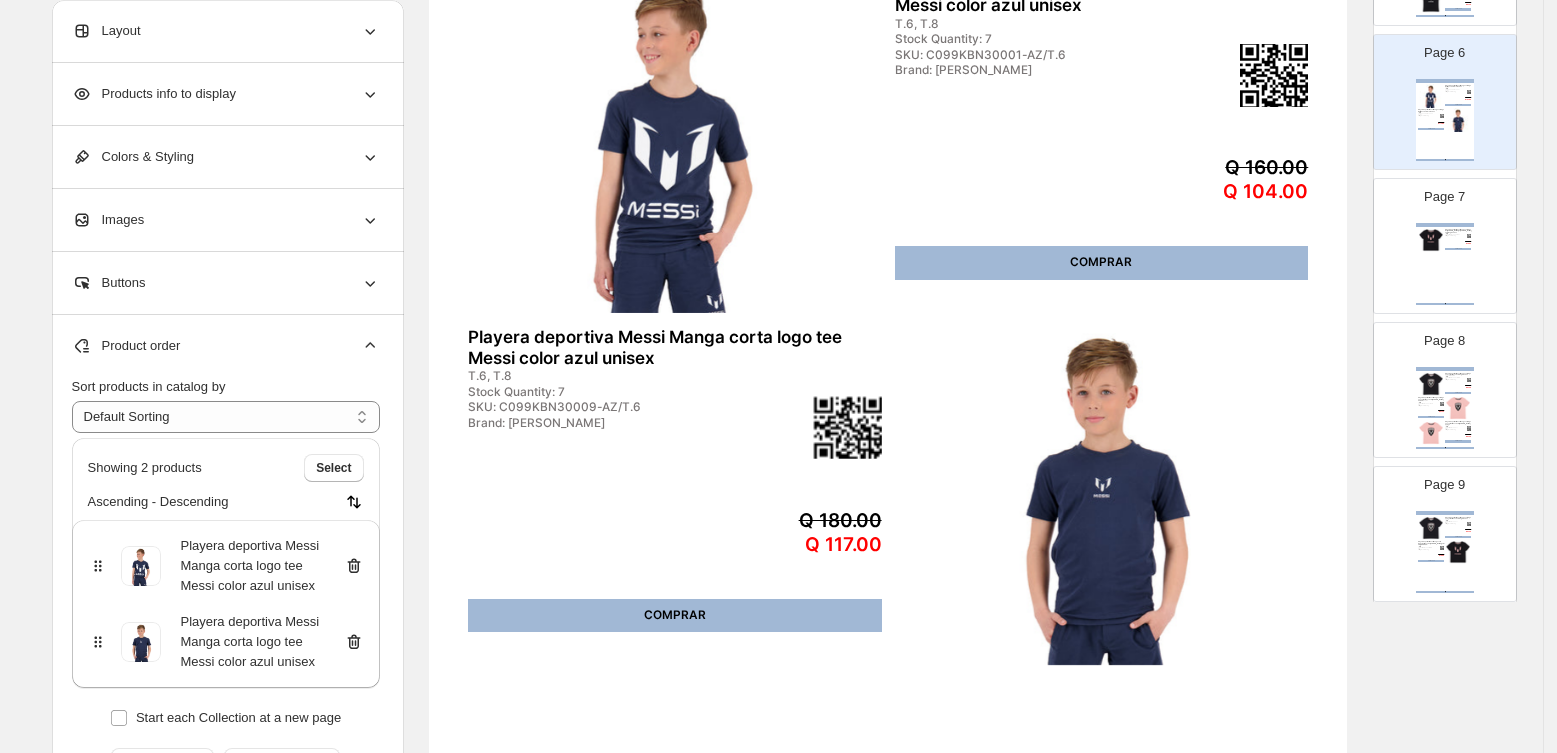 scroll, scrollTop: 0, scrollLeft: 0, axis: both 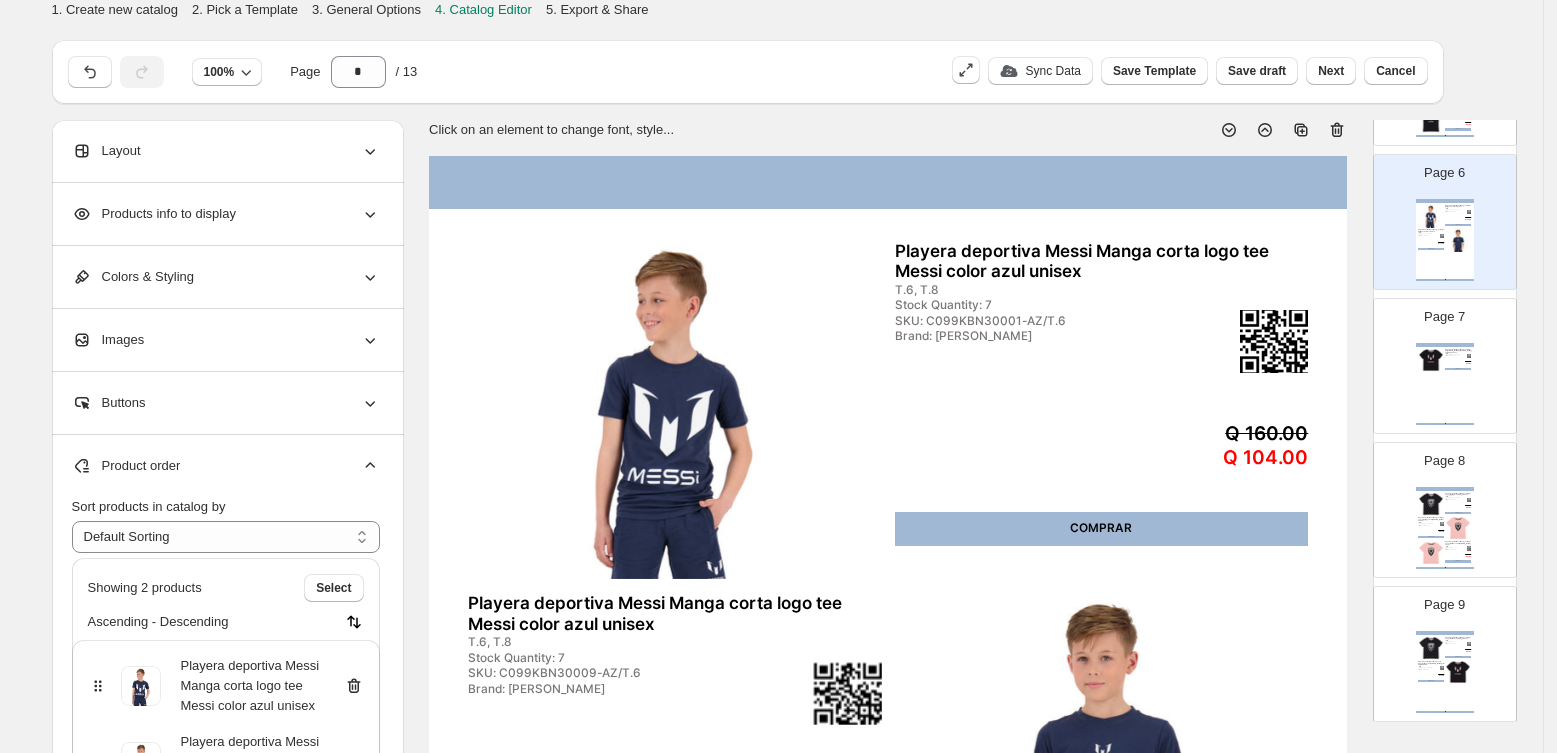 click 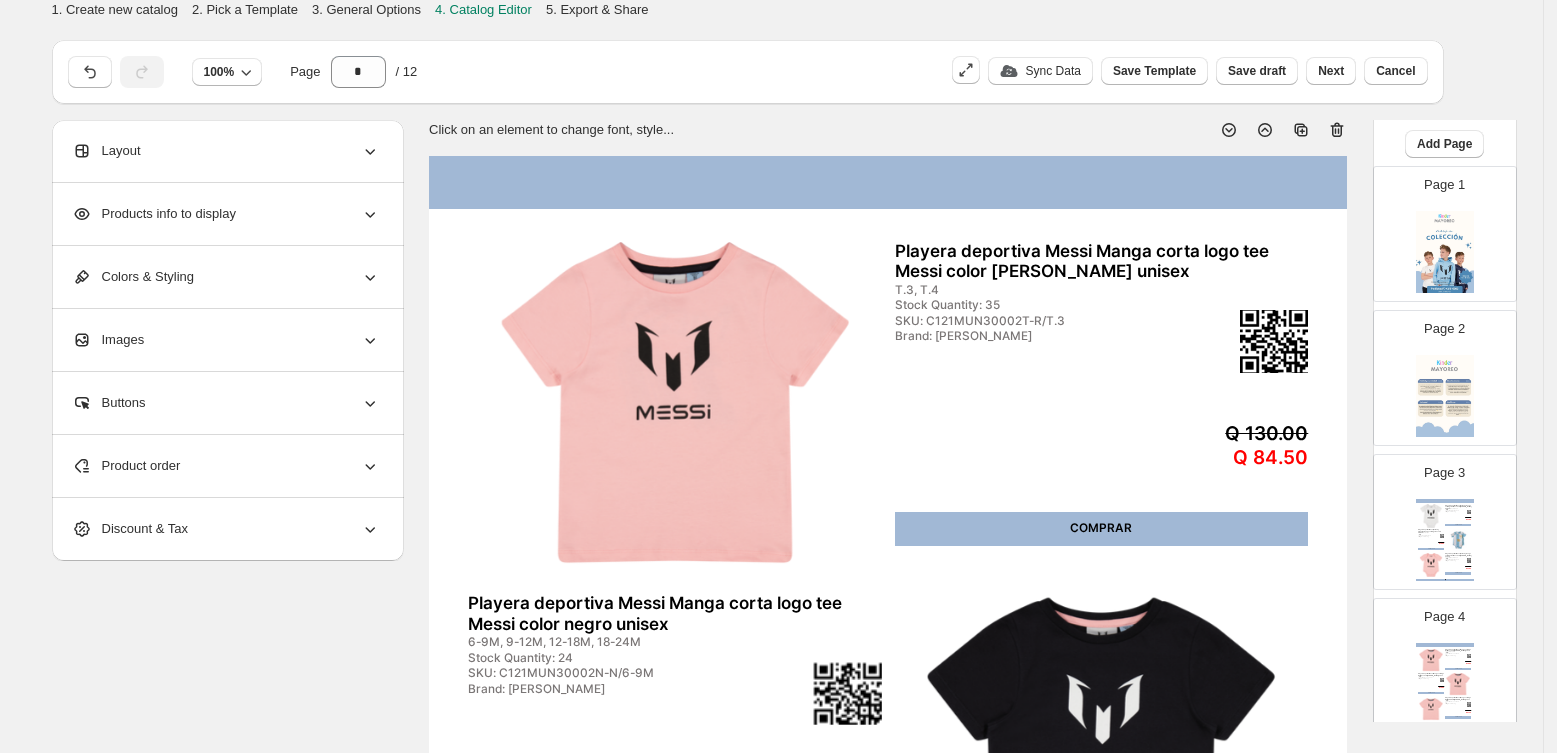 scroll, scrollTop: 38, scrollLeft: 0, axis: vertical 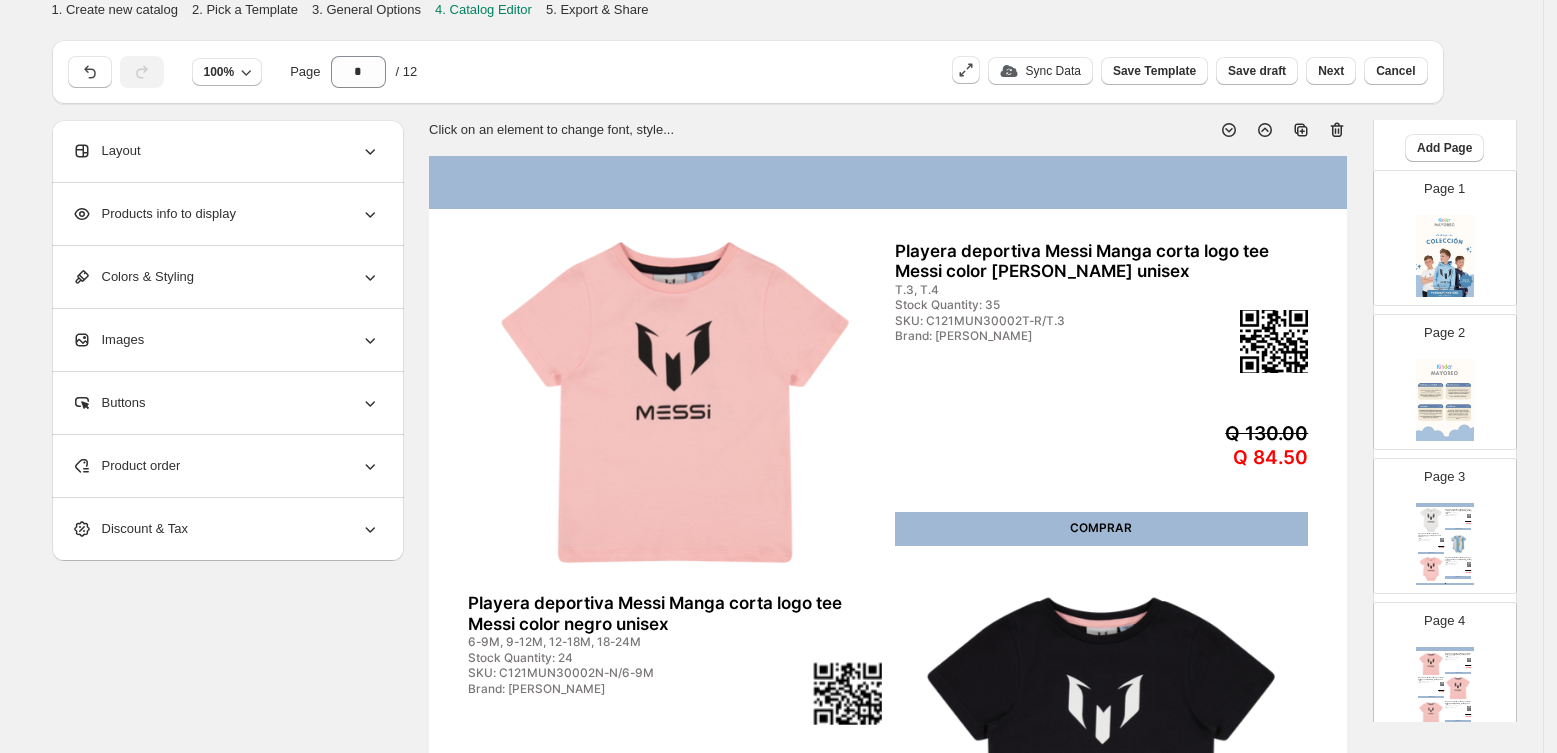 click on "COMPRAR" at bounding box center [1458, 529] 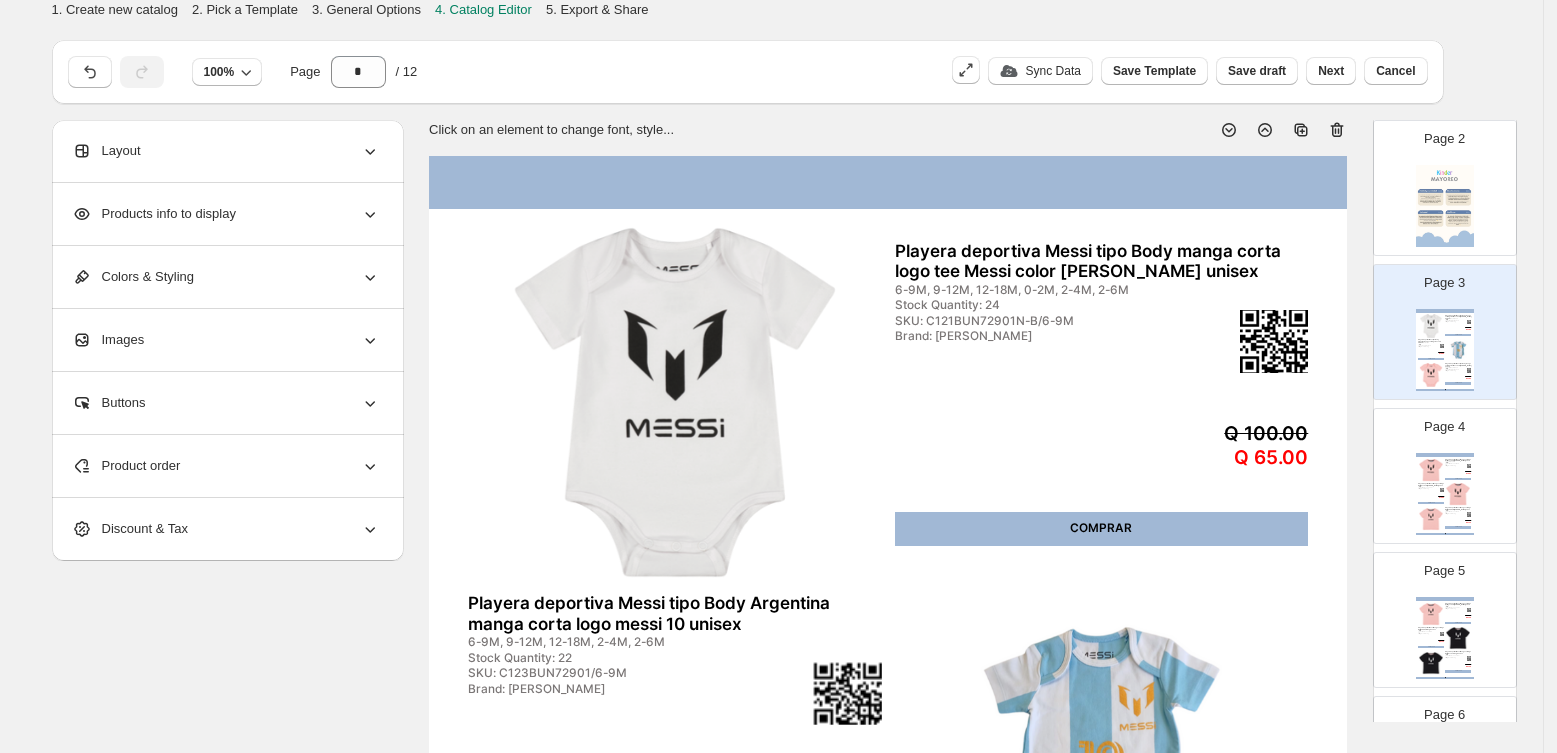 scroll, scrollTop: 324, scrollLeft: 0, axis: vertical 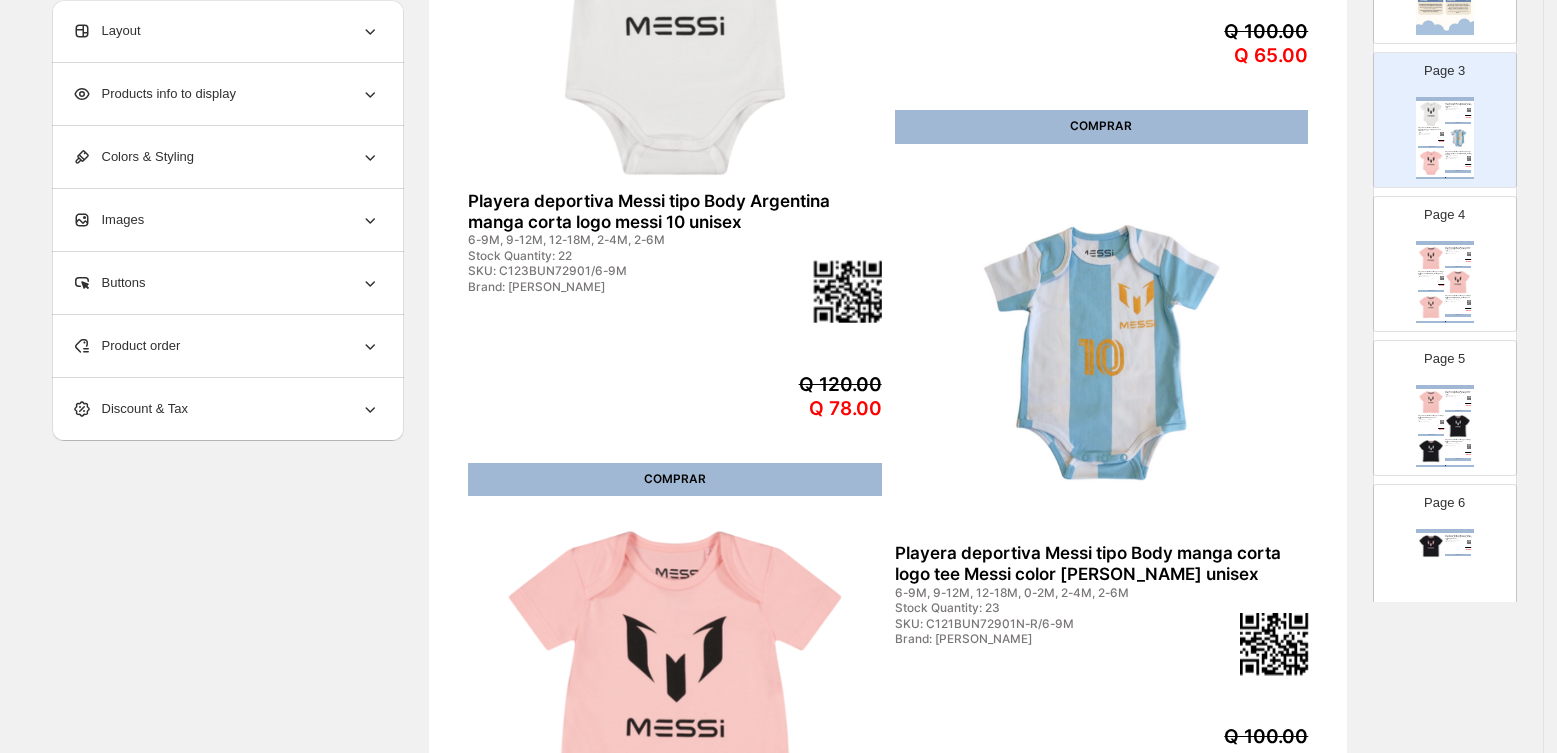 click on "Page 4   Playera deportiva Messi Manga corta logo tee Messi color [PERSON_NAME] unisex 6-9M, 9-12M, 12-18M, 18-24M Stock Quantity:  48 SKU:  C121MUN30001N-R/6-9M Brand:  [PERSON_NAME] Q 120.00 Q 78.00  COMPRAR Playera deportiva Messi Manga corta logo tee Messi color [PERSON_NAME] unisex T.3, T.4 Stock Quantity:  47 SKU:  C121MUN30001T-R/T.3 Brand:  Messi Q 120.00 Q 78.00  COMPRAR Playera deportiva Messi Manga corta logo tee Messi color [PERSON_NAME] unisex 6-9M, 9-12M, 12-18M, 18-24M Stock Quantity:  35 SKU:  C121MUN30002N-R/6-9M Brand:  Messi Q 130.00 Q 84.50  COMPRAR Clothing Catalog | Page undefined" at bounding box center [1437, 256] 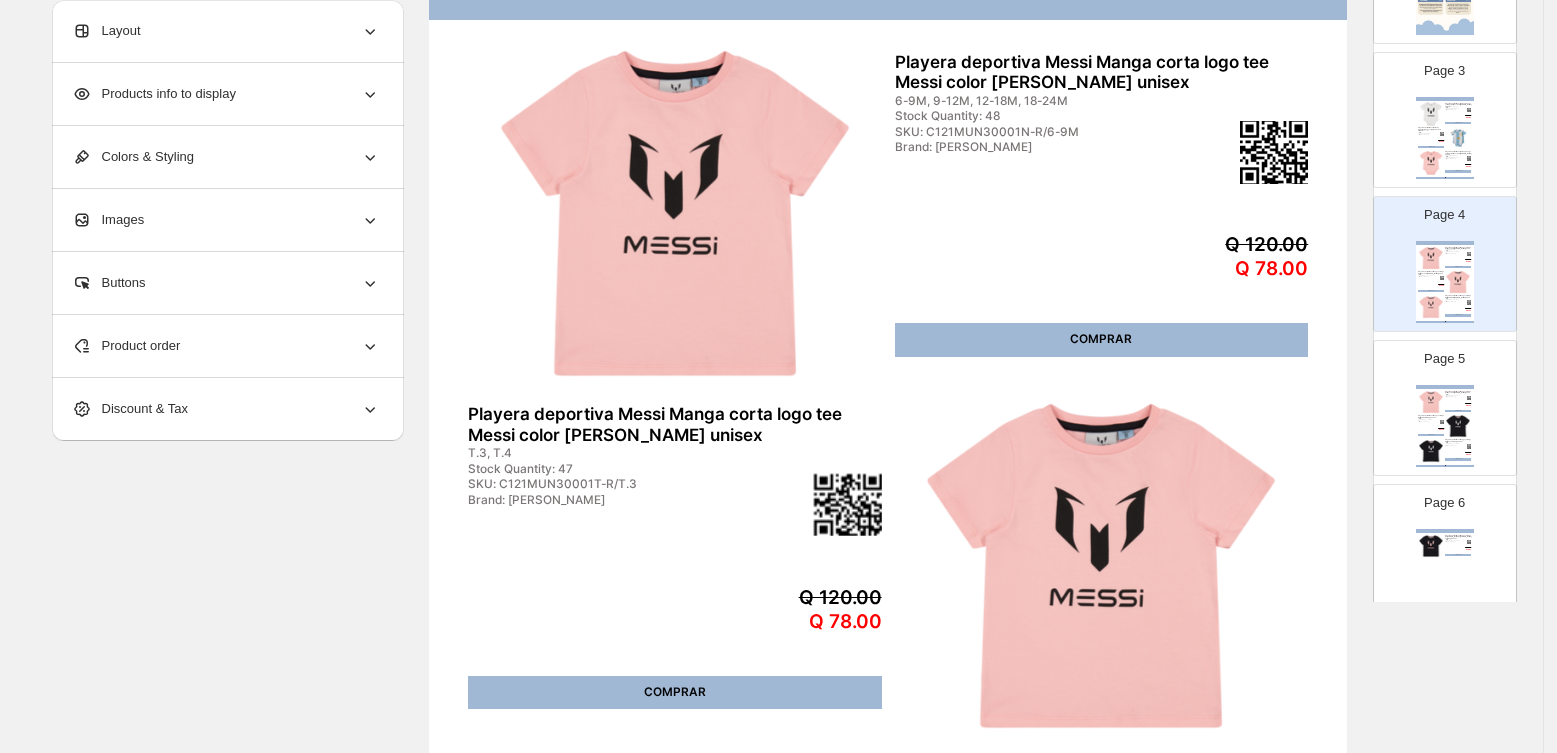 scroll, scrollTop: 234, scrollLeft: 0, axis: vertical 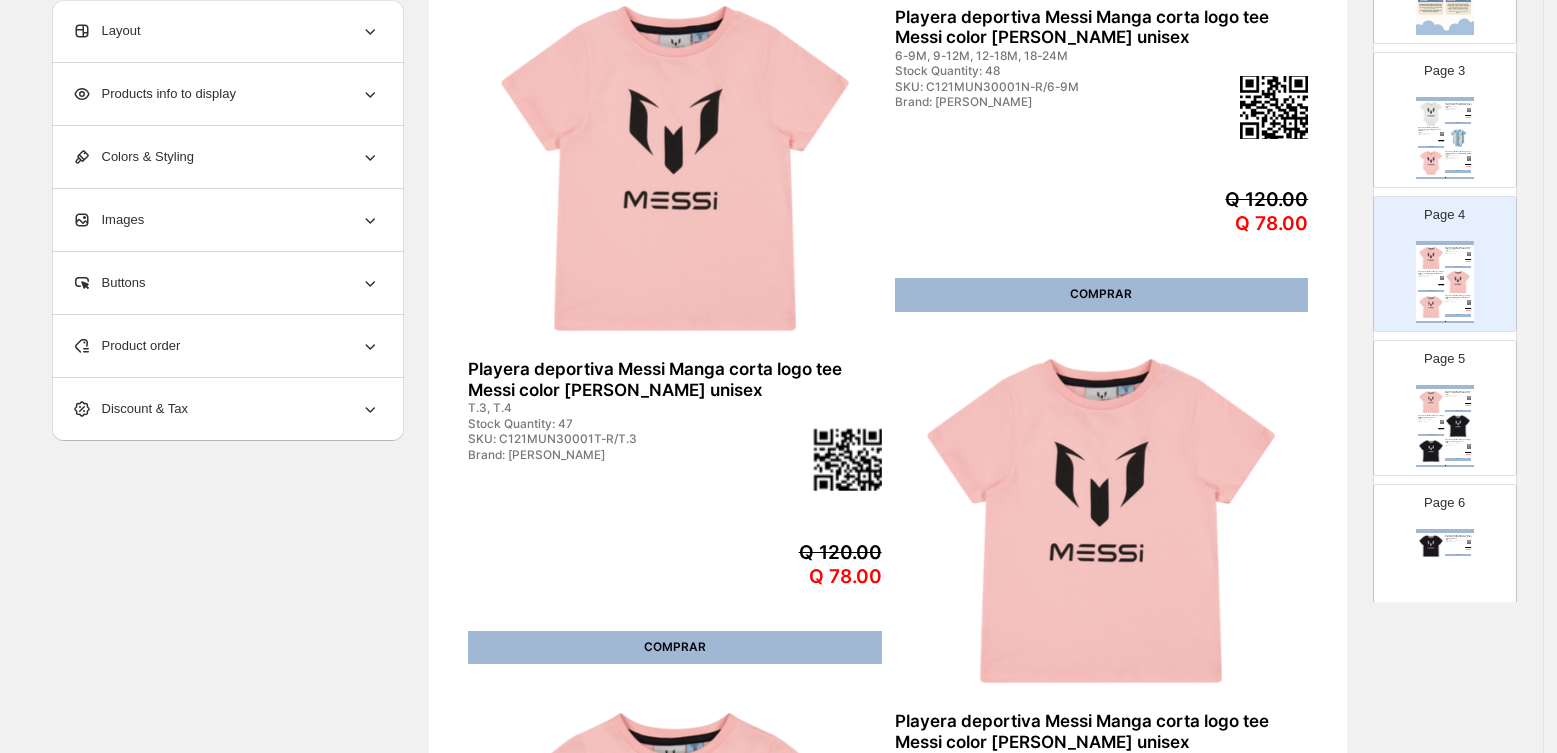 click at bounding box center (1469, 398) 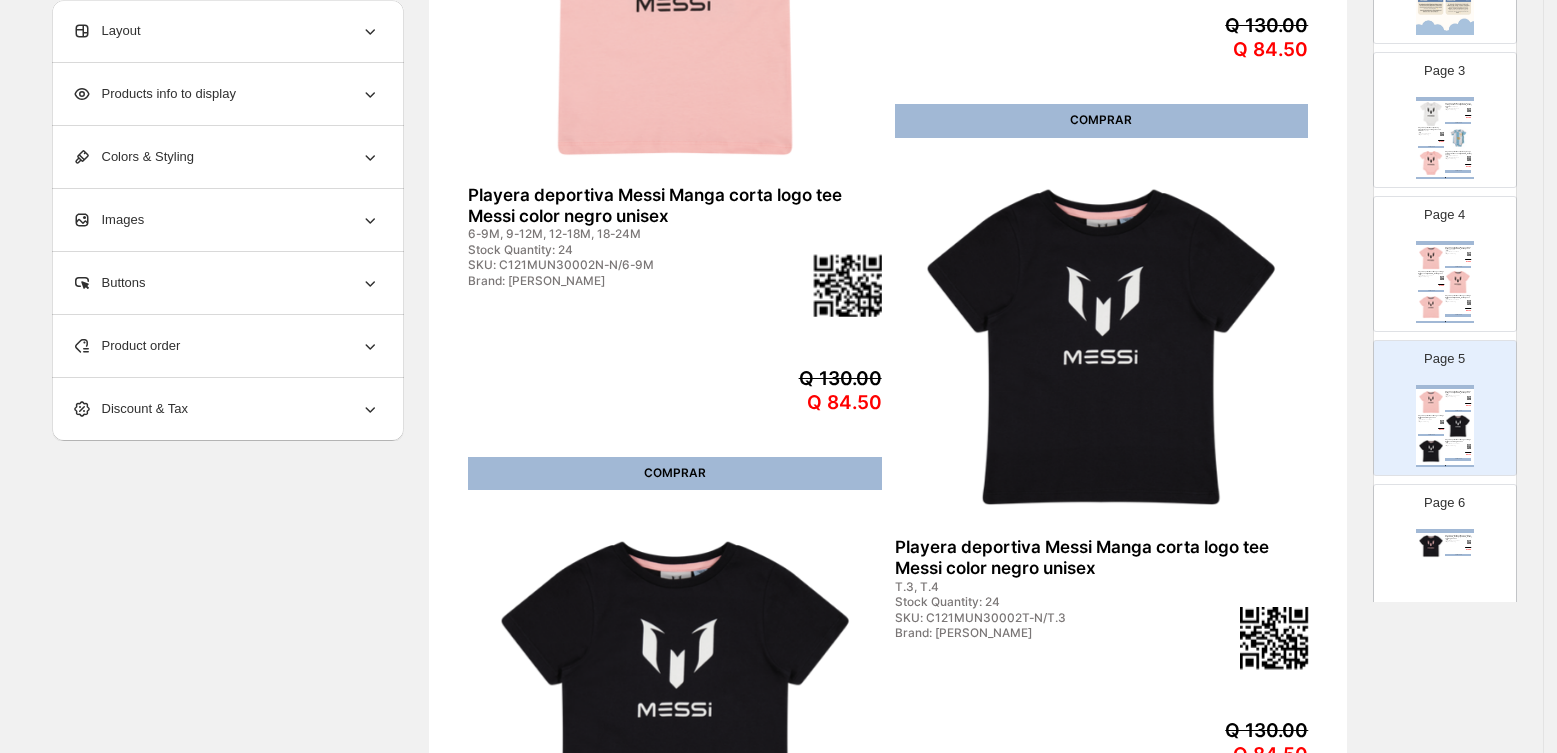 scroll, scrollTop: 410, scrollLeft: 0, axis: vertical 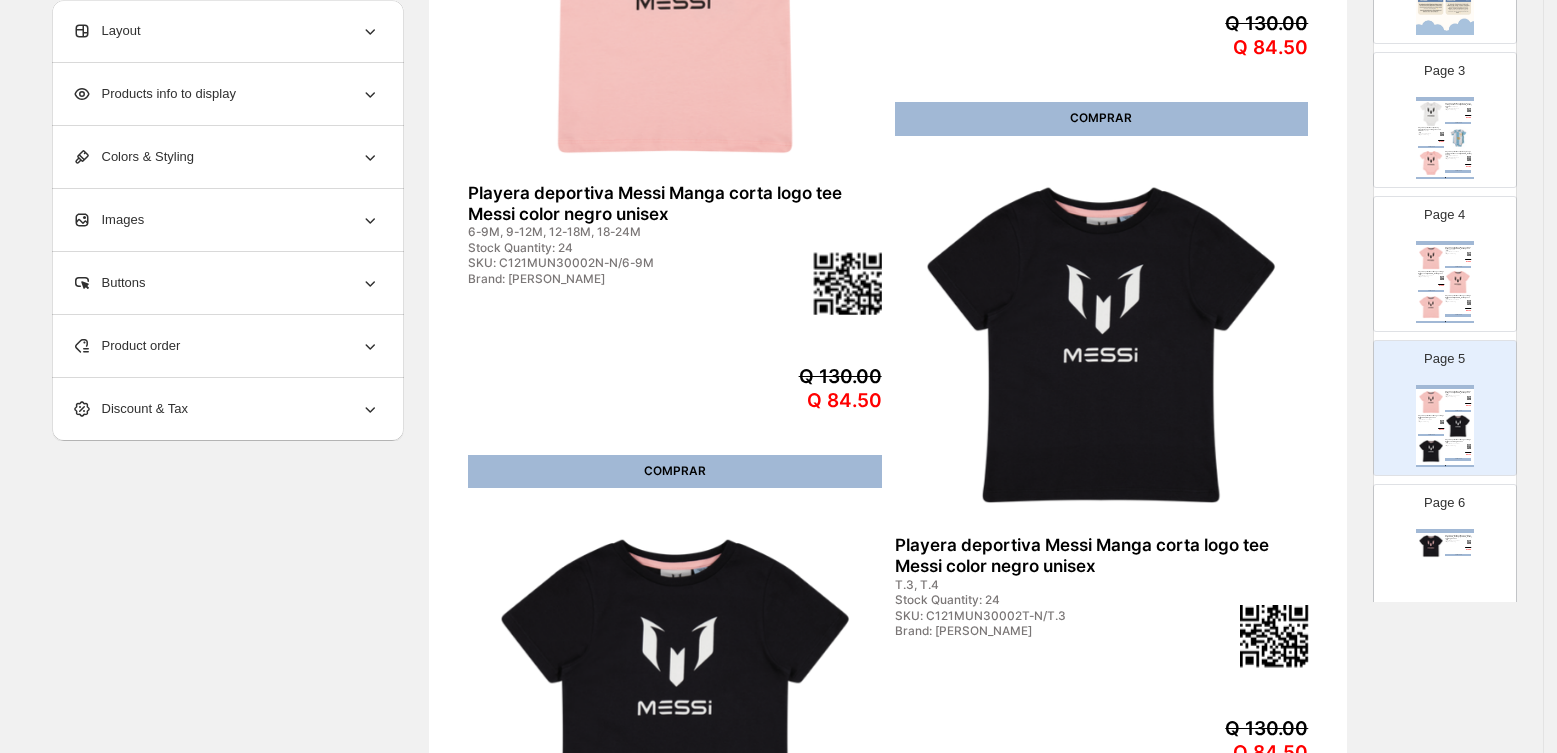 click on "COMPRAR" at bounding box center [1458, 555] 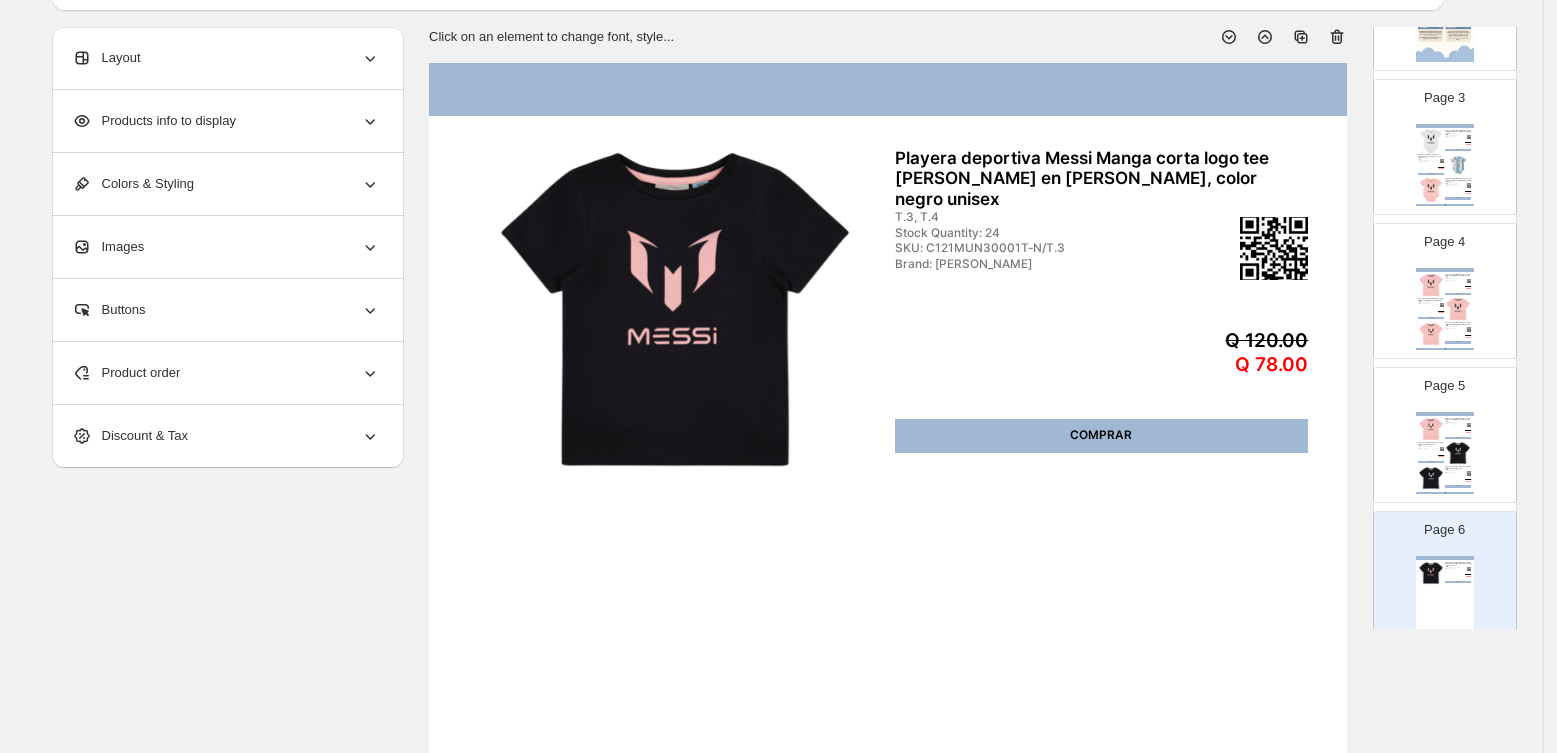 scroll, scrollTop: 90, scrollLeft: 0, axis: vertical 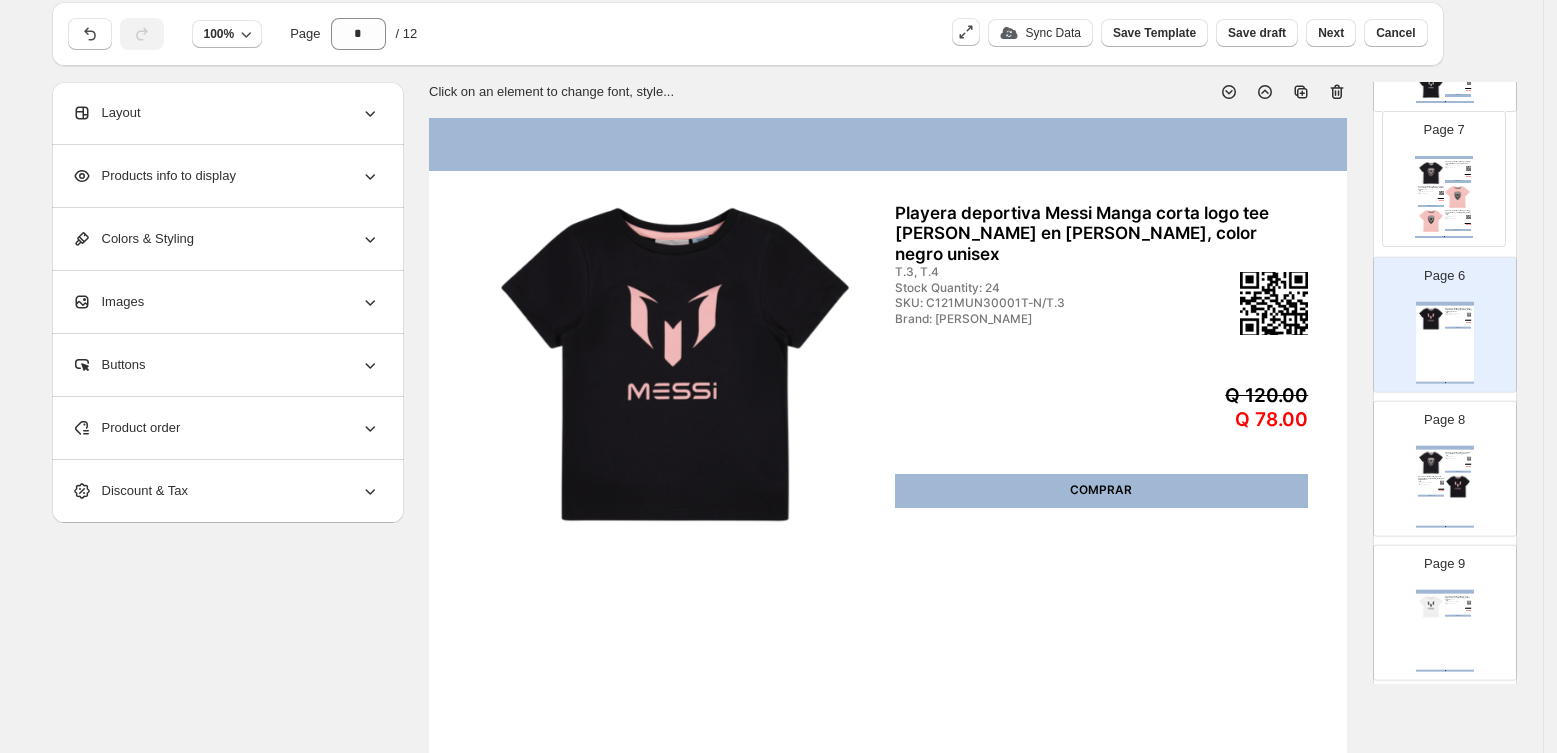 drag, startPoint x: 1441, startPoint y: 309, endPoint x: 1444, endPoint y: 200, distance: 109.041275 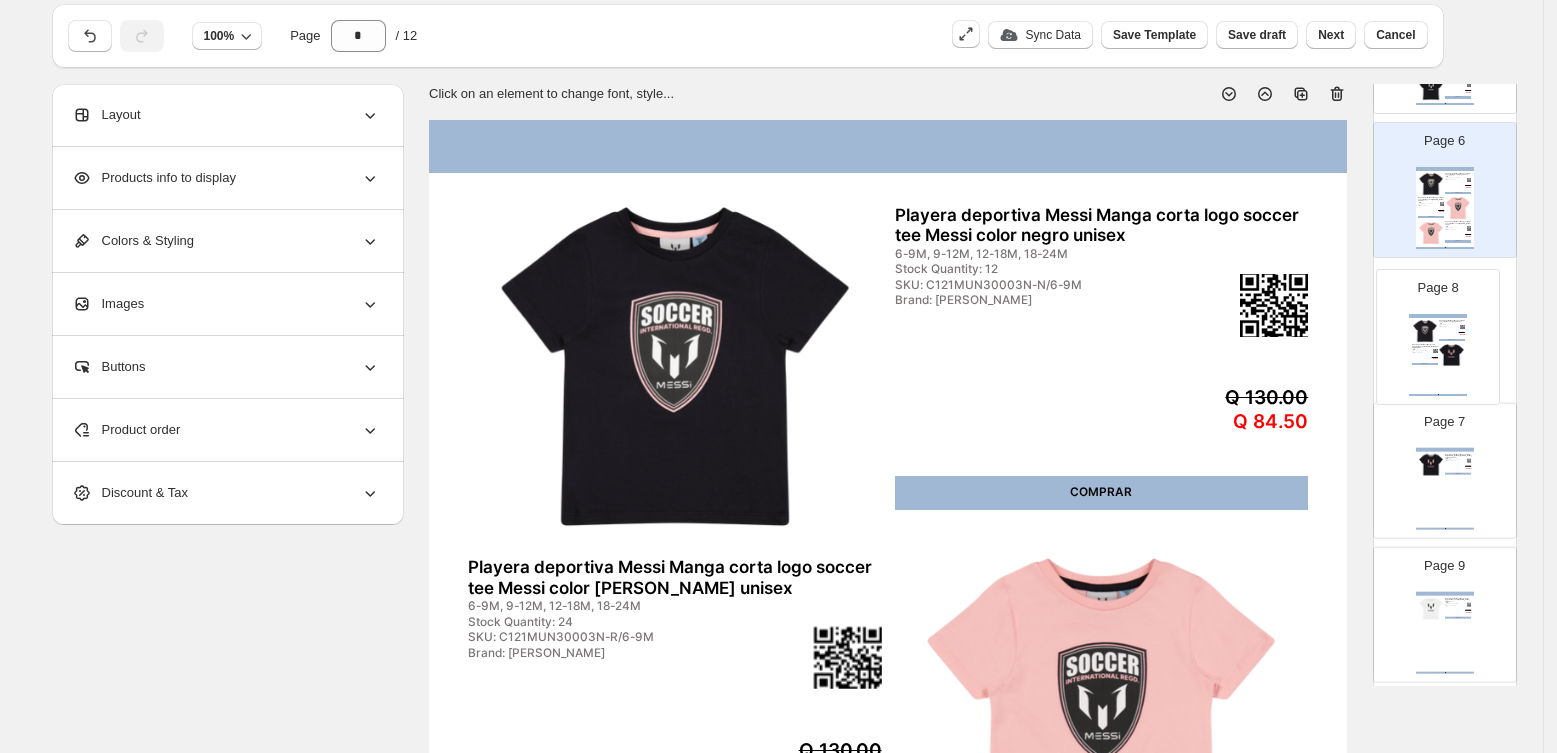 drag, startPoint x: 1441, startPoint y: 481, endPoint x: 1437, endPoint y: 329, distance: 152.05263 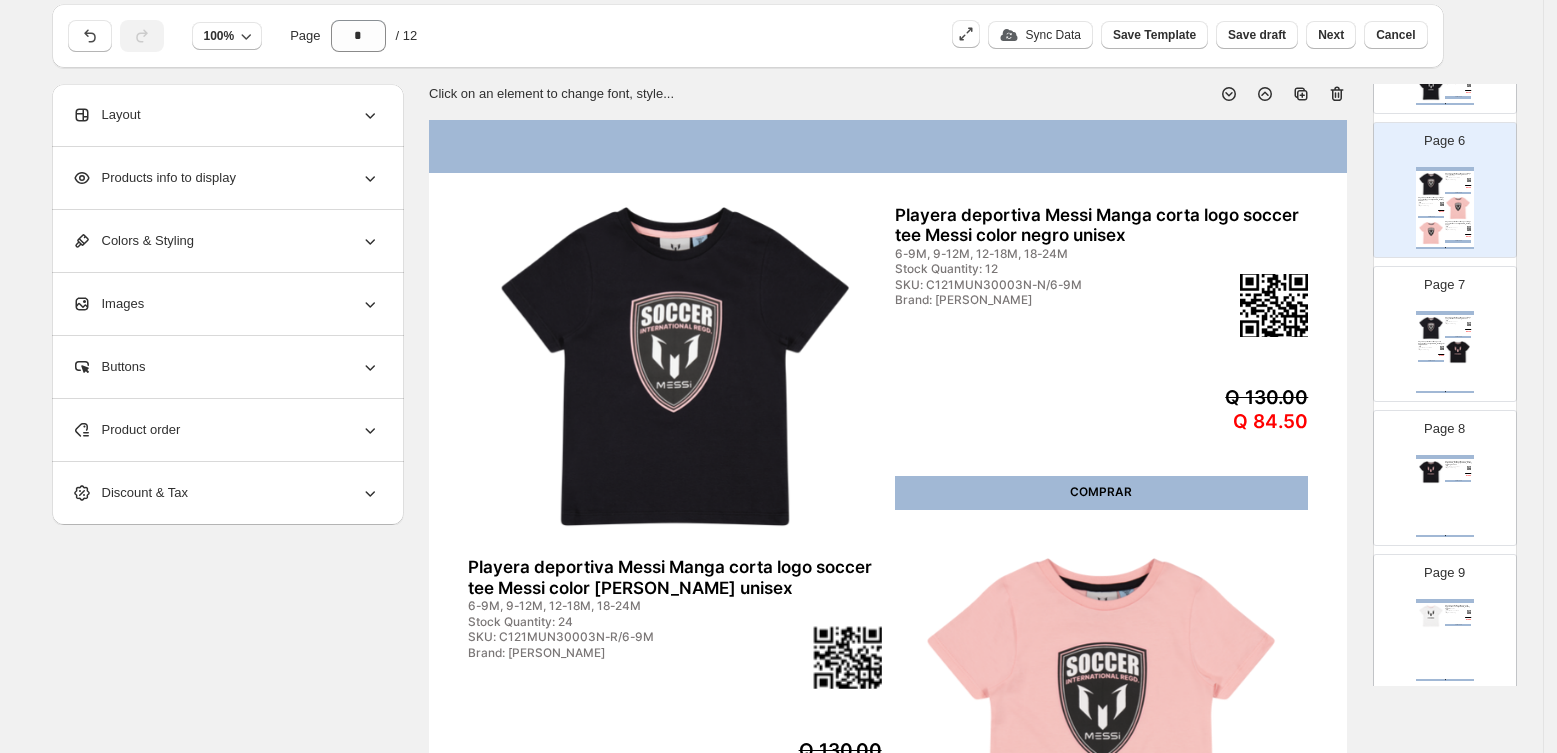 scroll, scrollTop: 765, scrollLeft: 0, axis: vertical 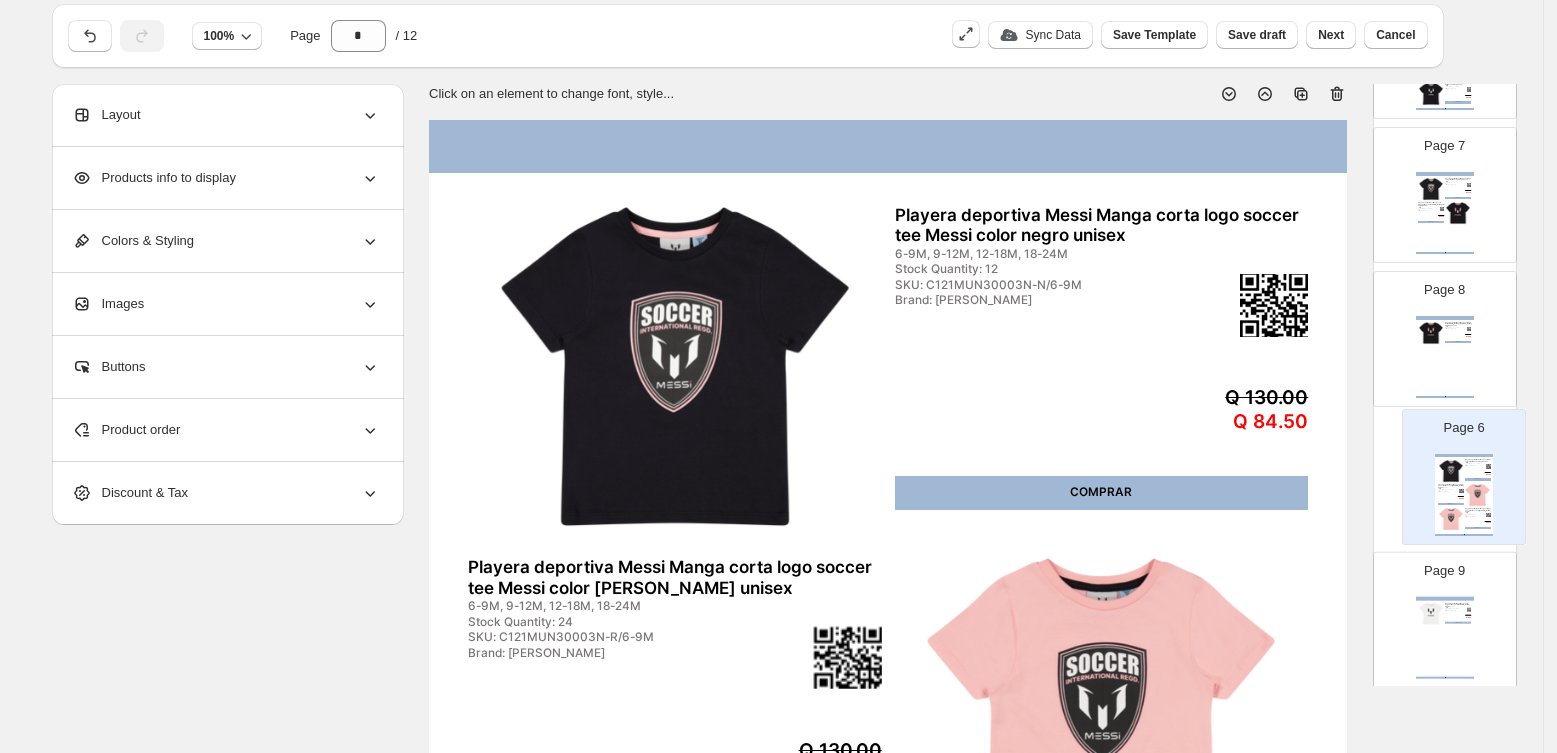 drag, startPoint x: 1442, startPoint y: 218, endPoint x: 1465, endPoint y: 508, distance: 290.91064 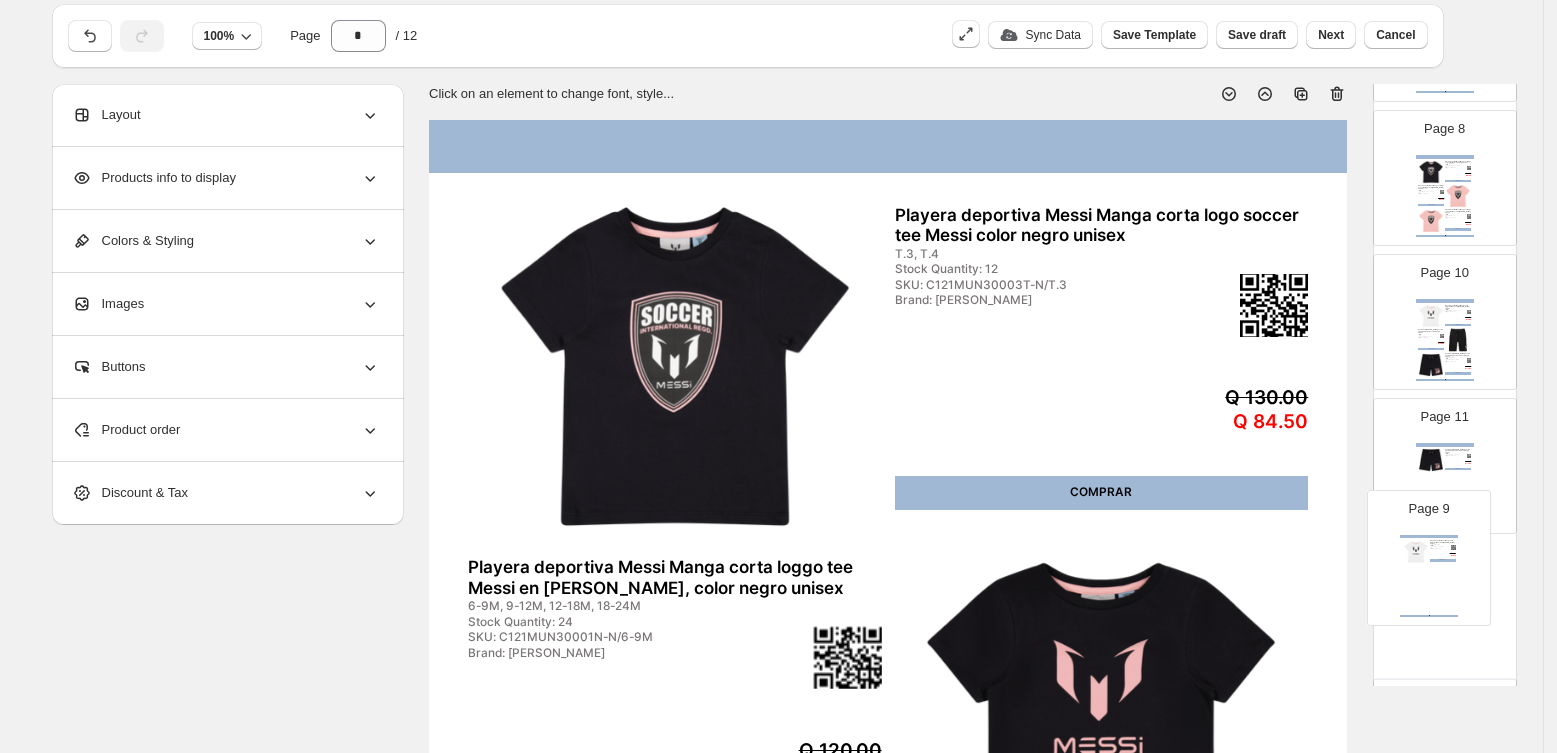 scroll, scrollTop: 1073, scrollLeft: 0, axis: vertical 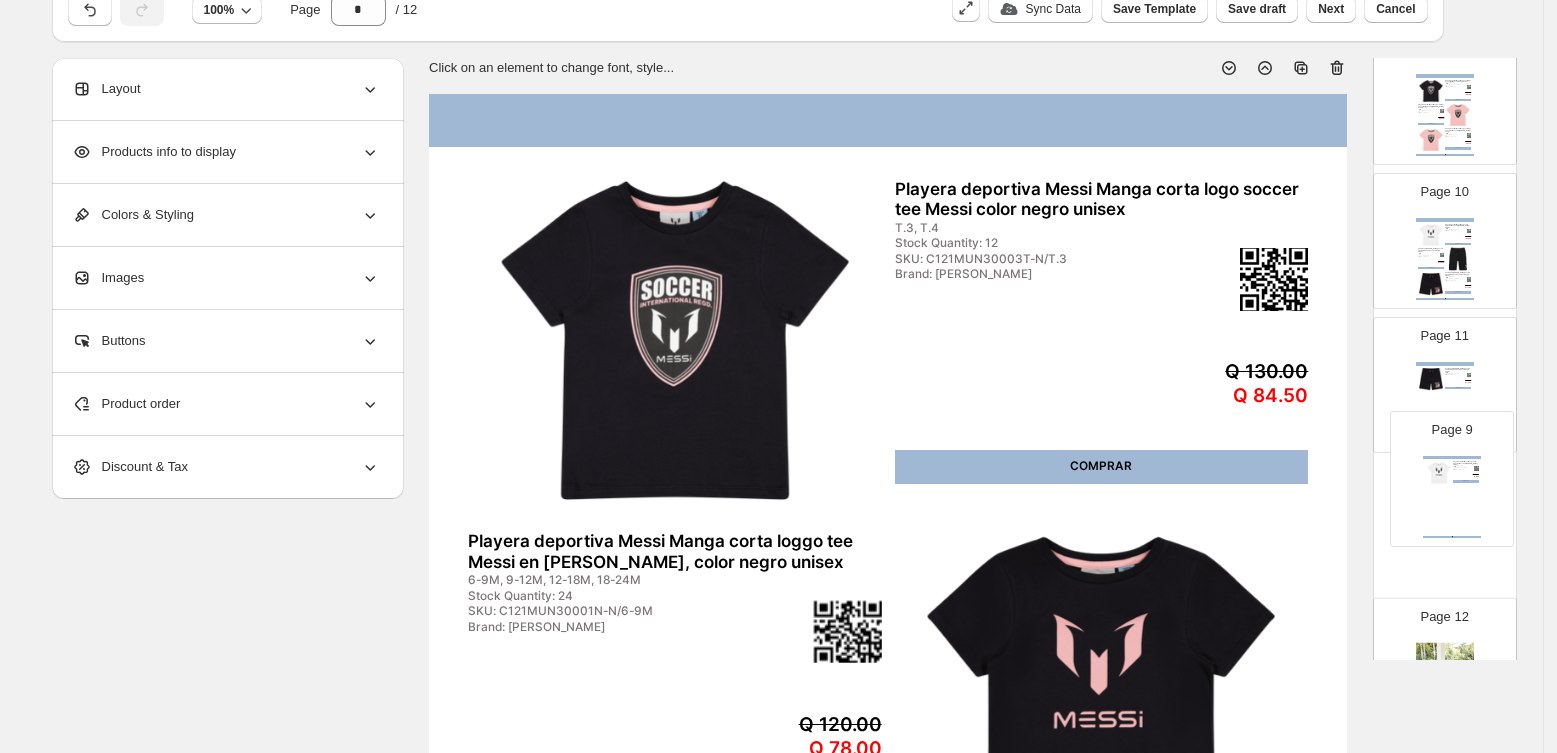drag, startPoint x: 1442, startPoint y: 353, endPoint x: 1452, endPoint y: 490, distance: 137.36447 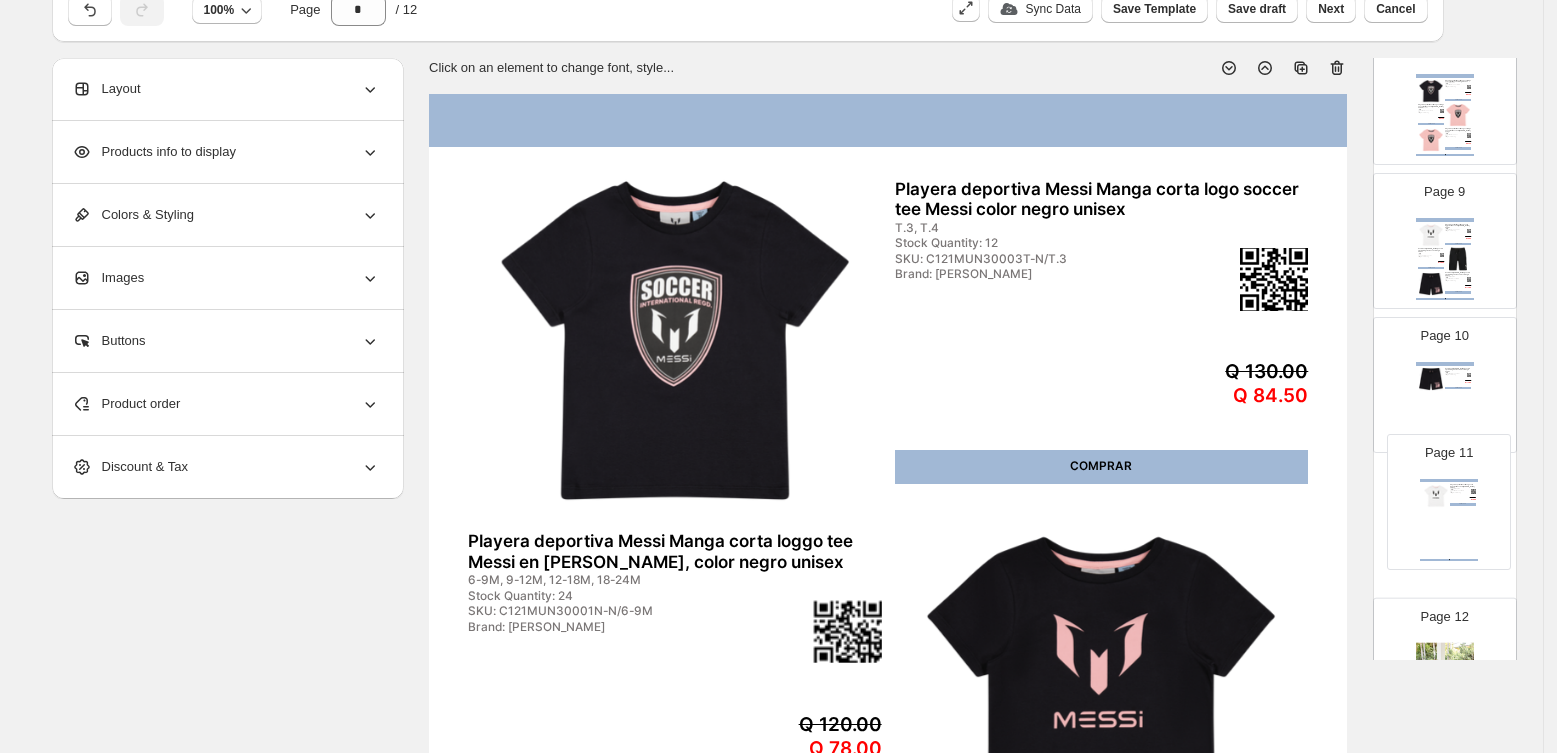 scroll, scrollTop: 1129, scrollLeft: 0, axis: vertical 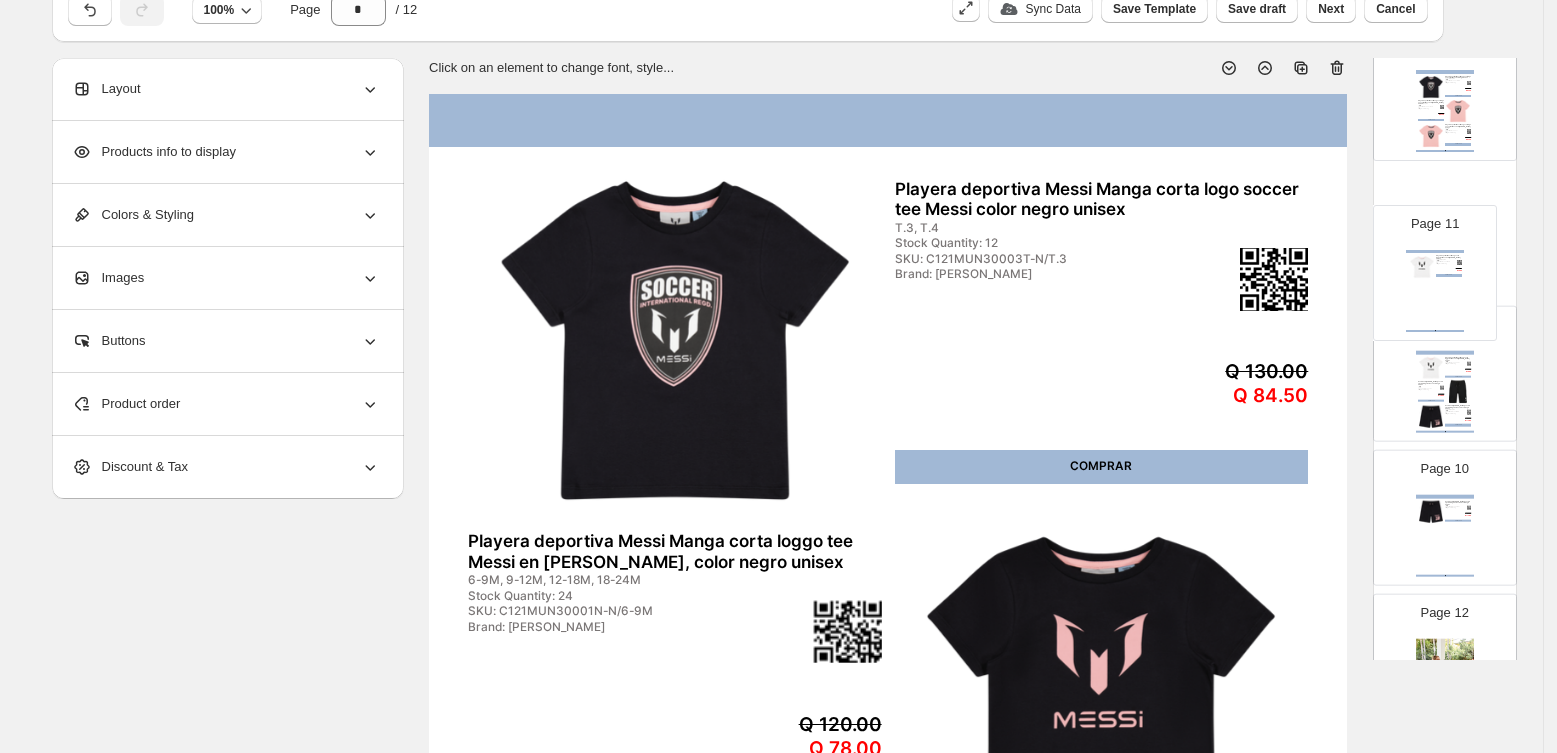 drag, startPoint x: 1458, startPoint y: 512, endPoint x: 1452, endPoint y: 244, distance: 268.06717 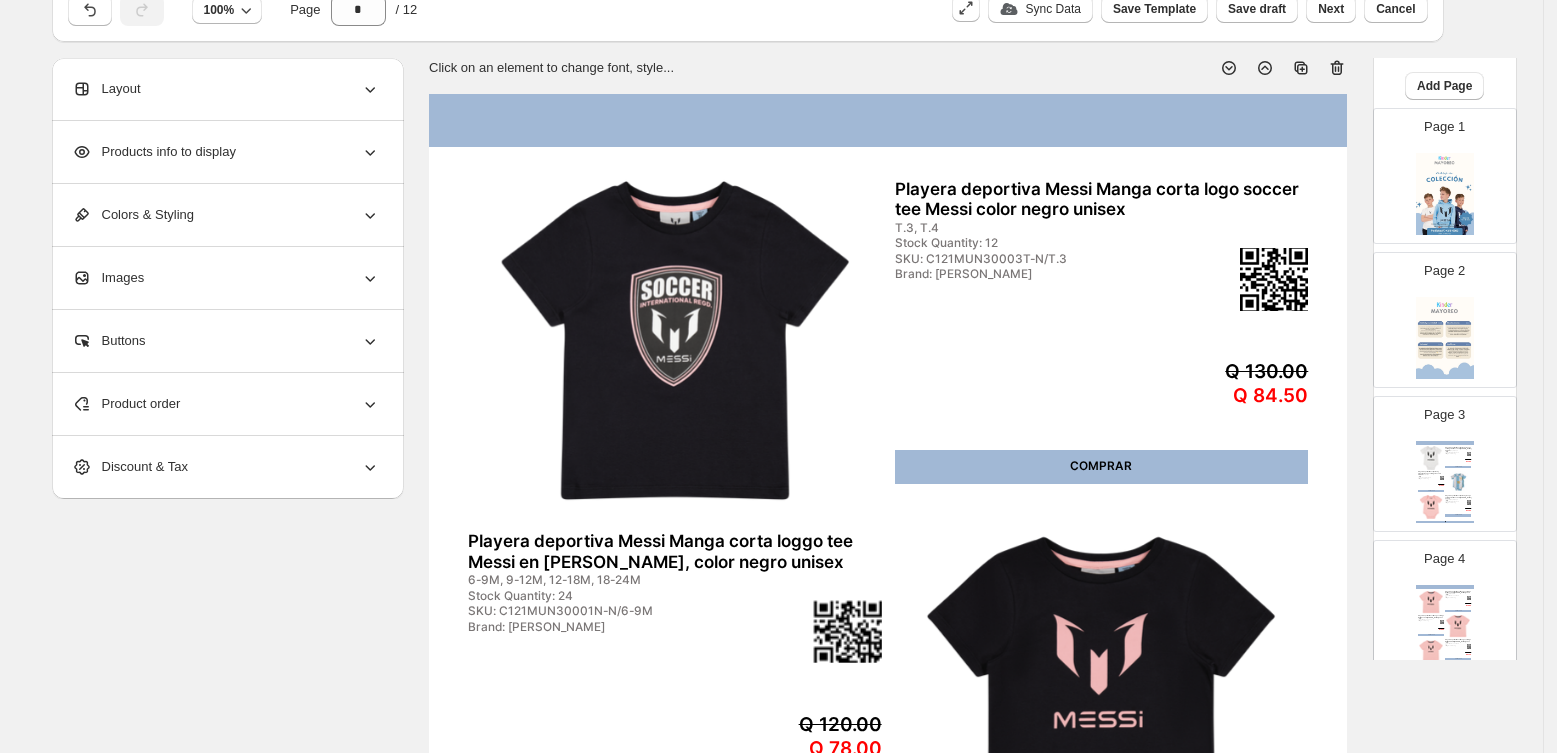 scroll, scrollTop: 0, scrollLeft: 0, axis: both 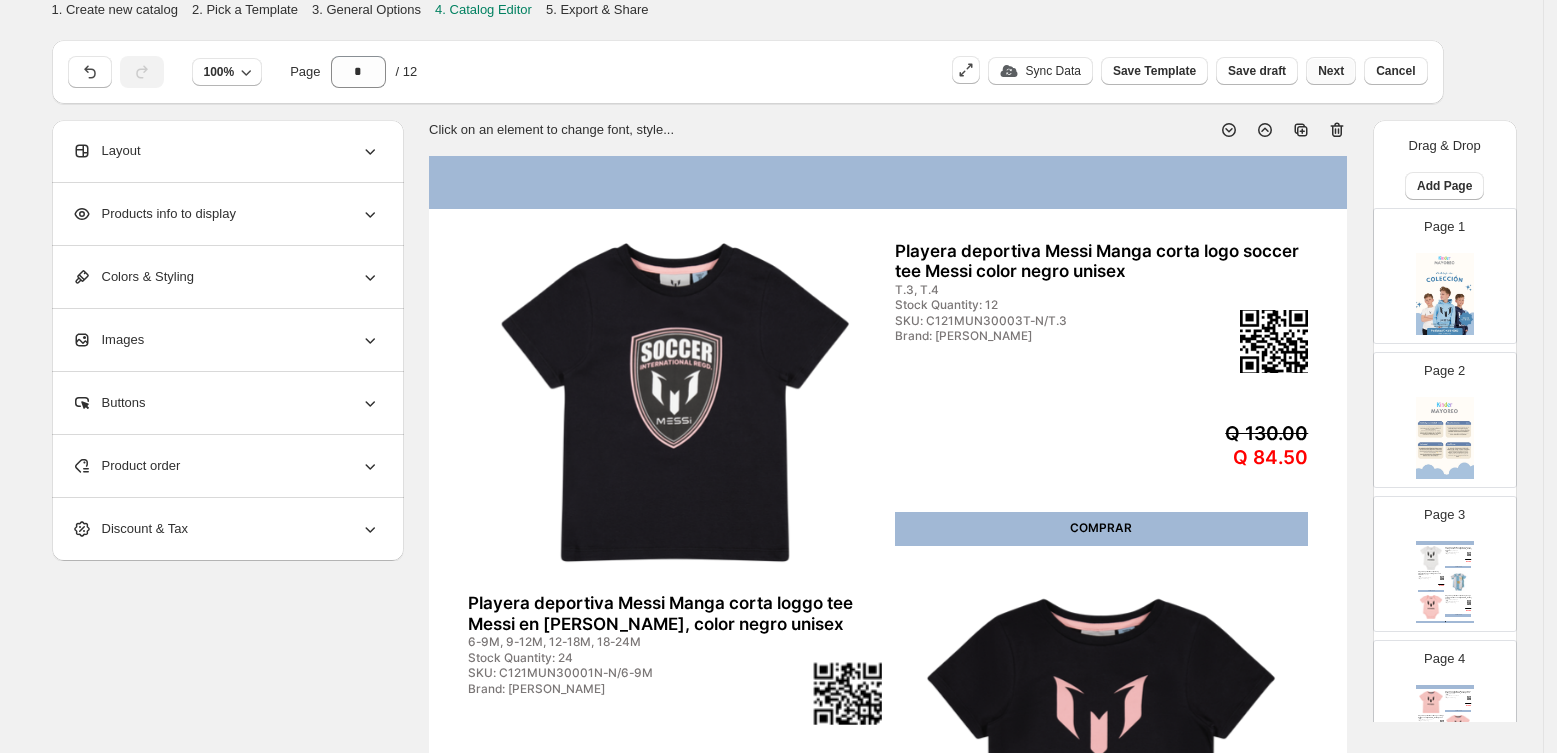 click on "Next" at bounding box center (1331, 71) 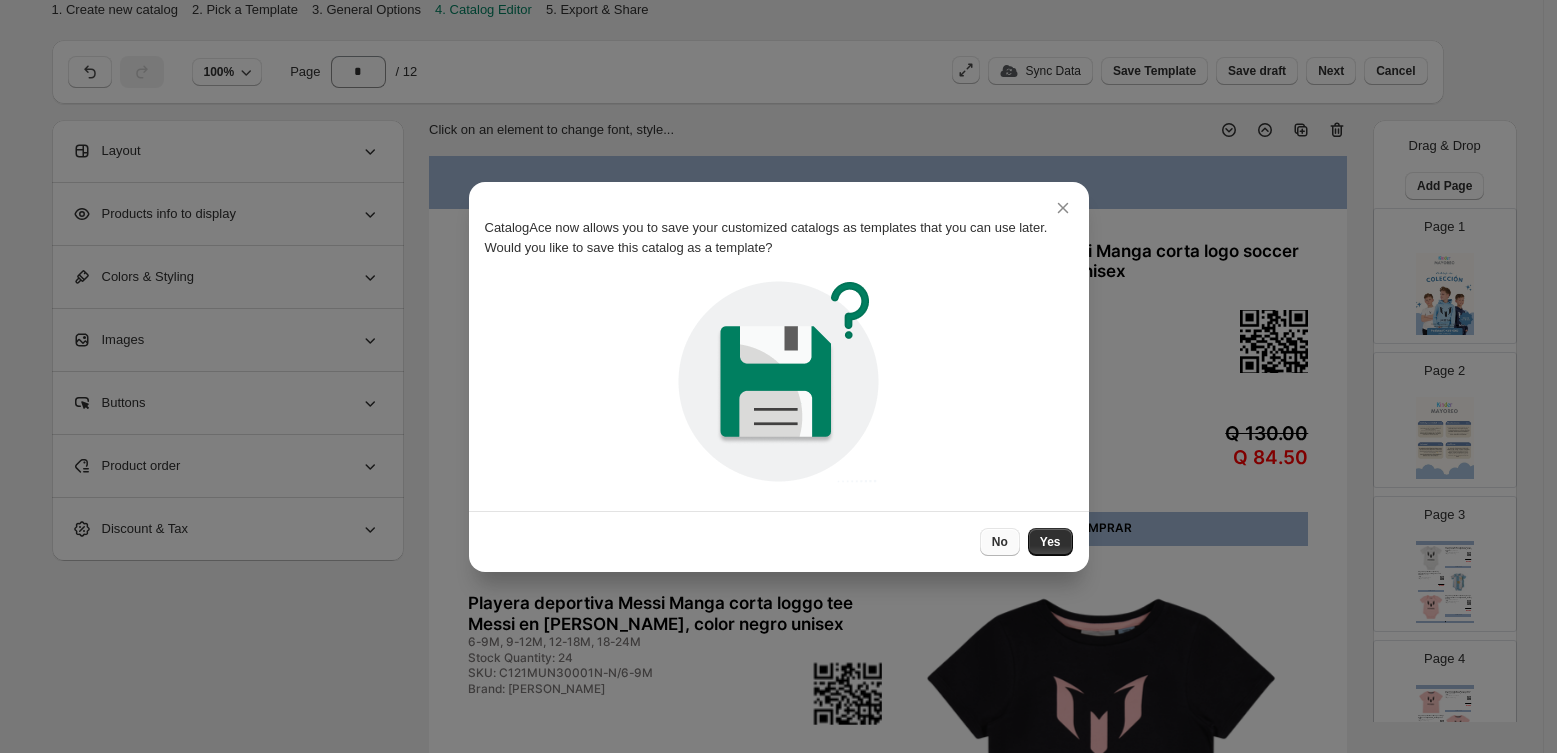 click on "No" at bounding box center (1000, 542) 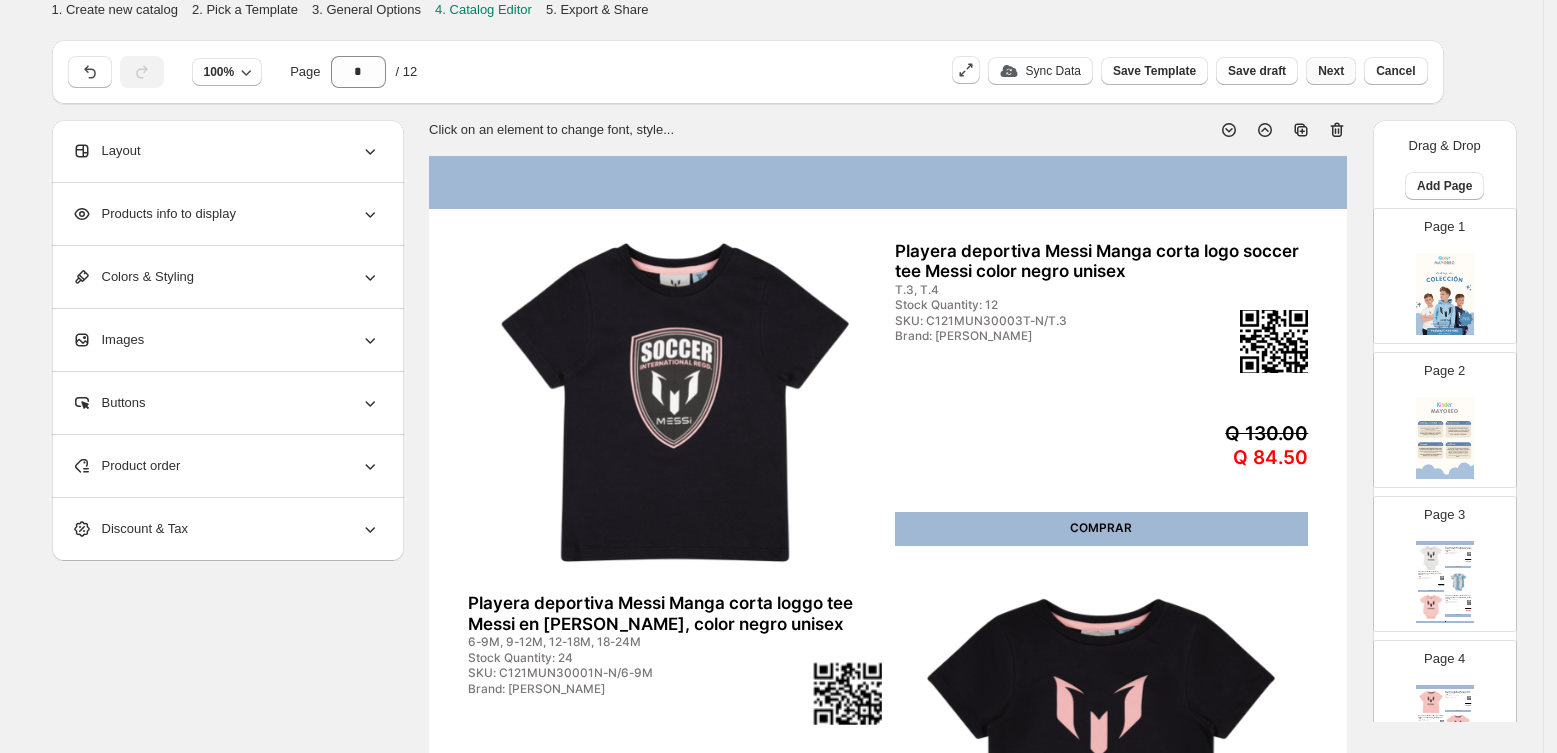 click on "Next" at bounding box center [1331, 71] 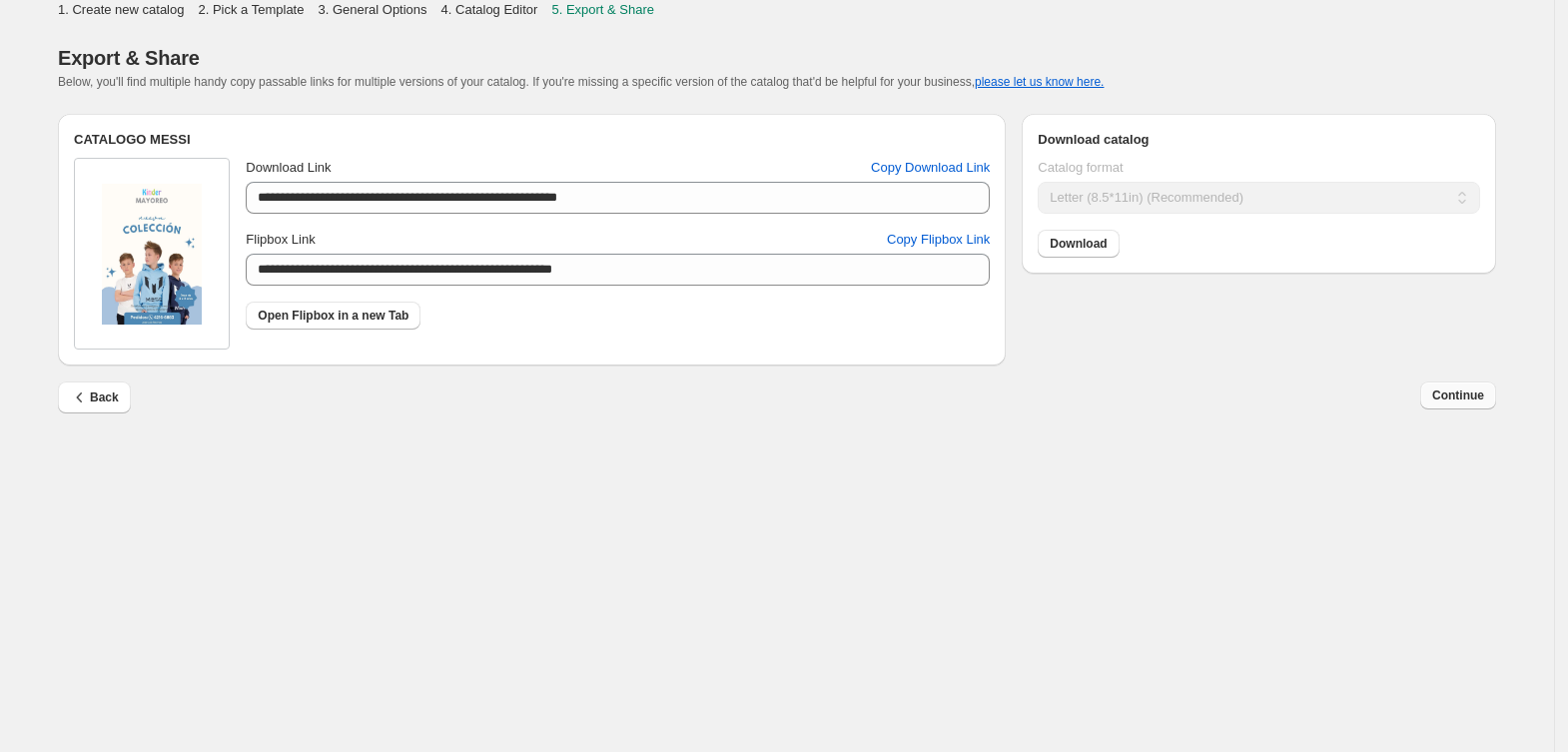 click on "Continue" at bounding box center (1458, 395) 